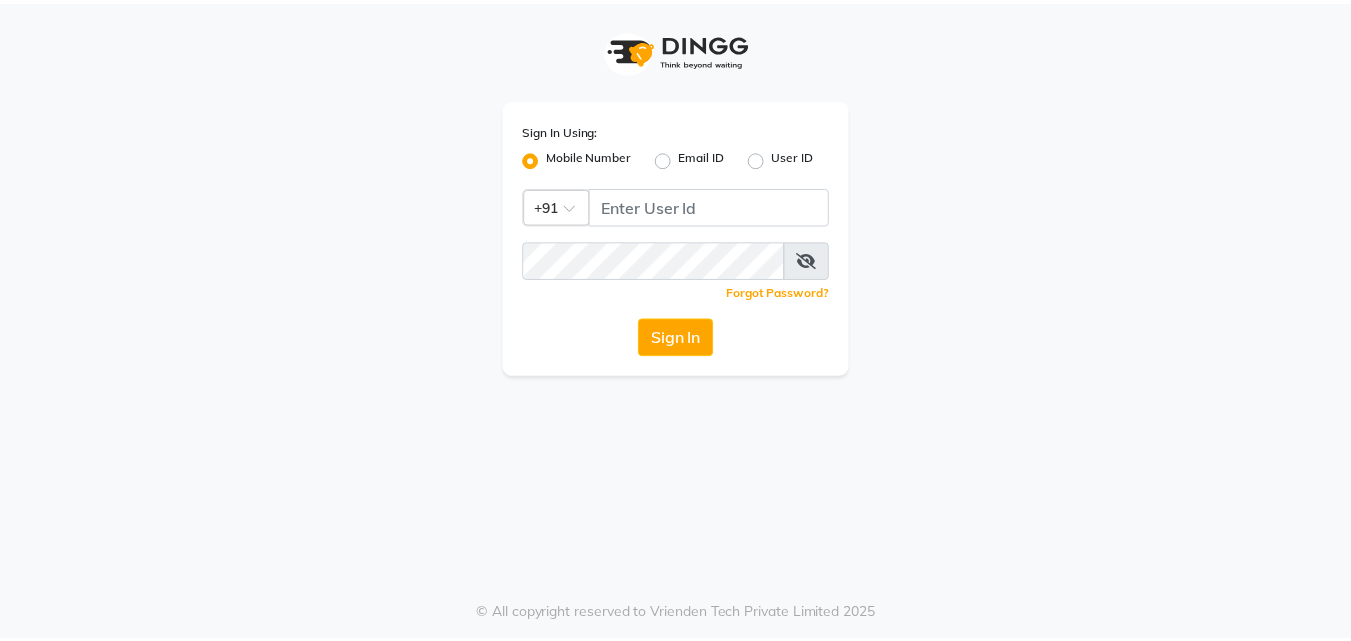 scroll, scrollTop: 0, scrollLeft: 0, axis: both 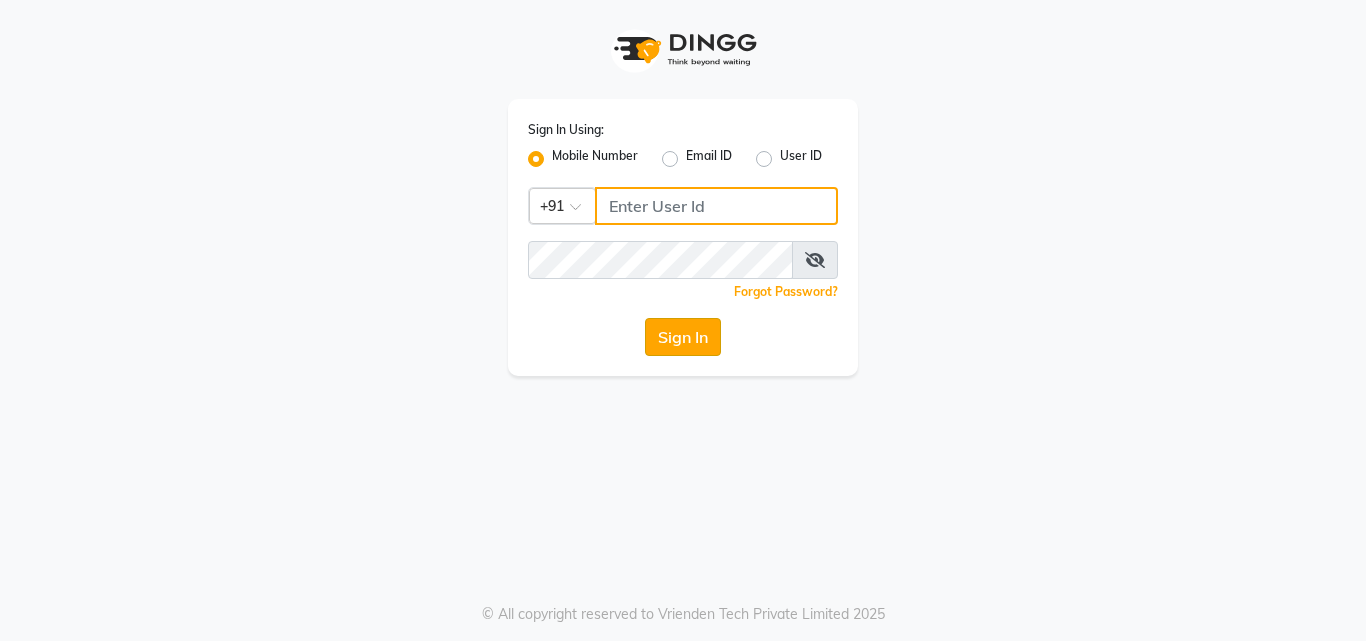 type on "9843237318" 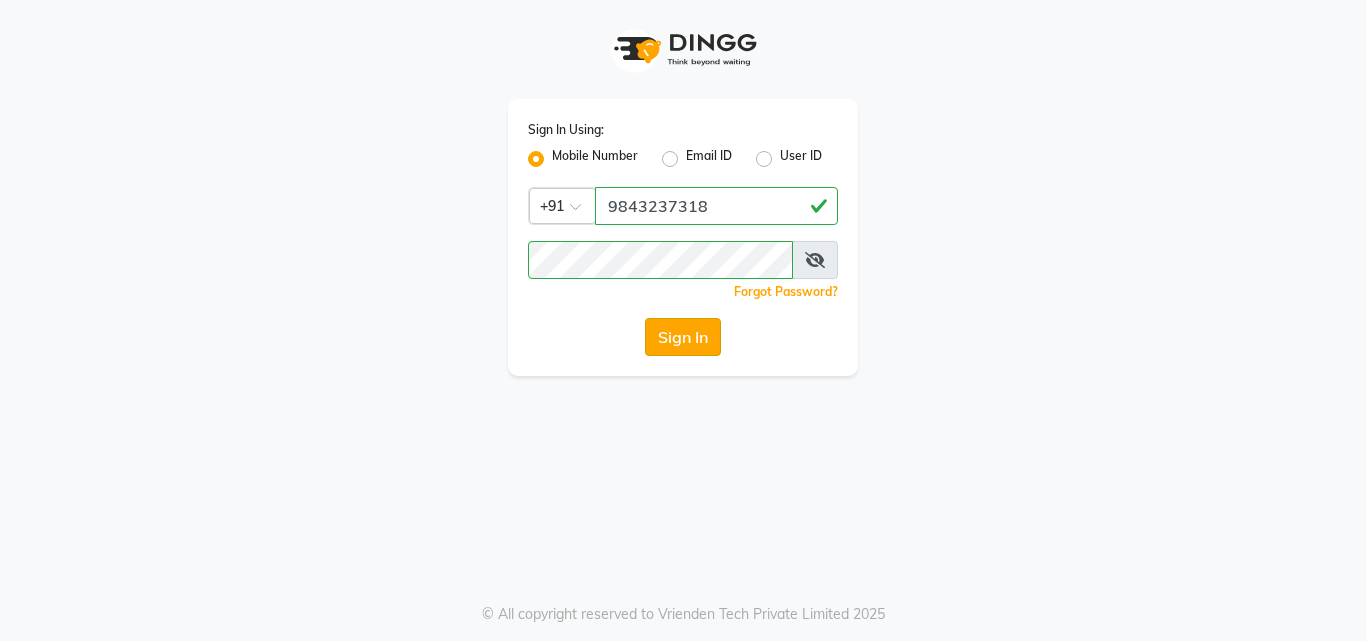 click on "Sign In" 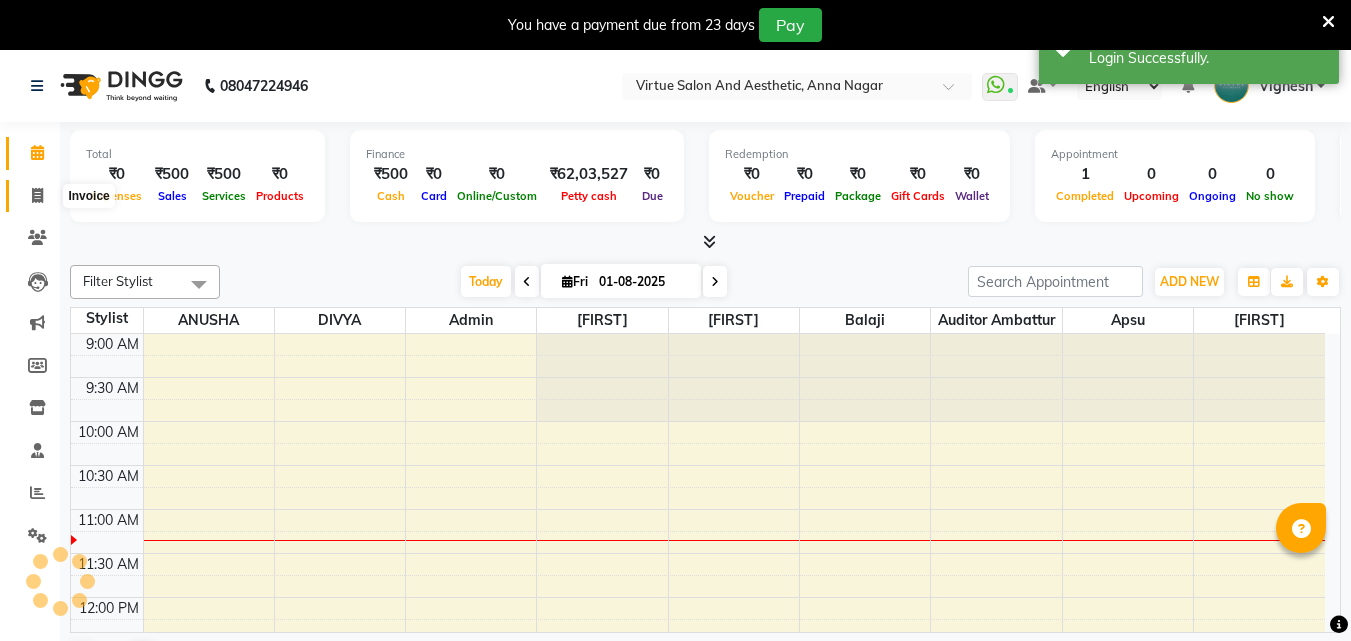 scroll, scrollTop: 0, scrollLeft: 0, axis: both 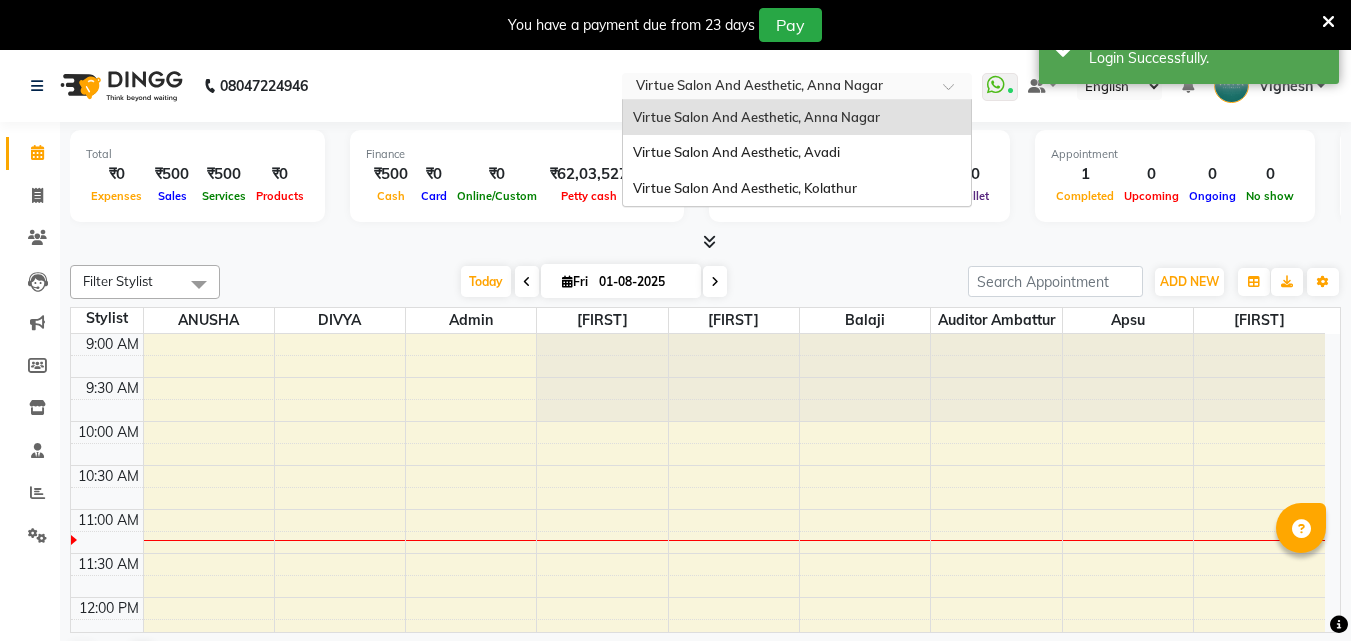 click at bounding box center (797, 88) 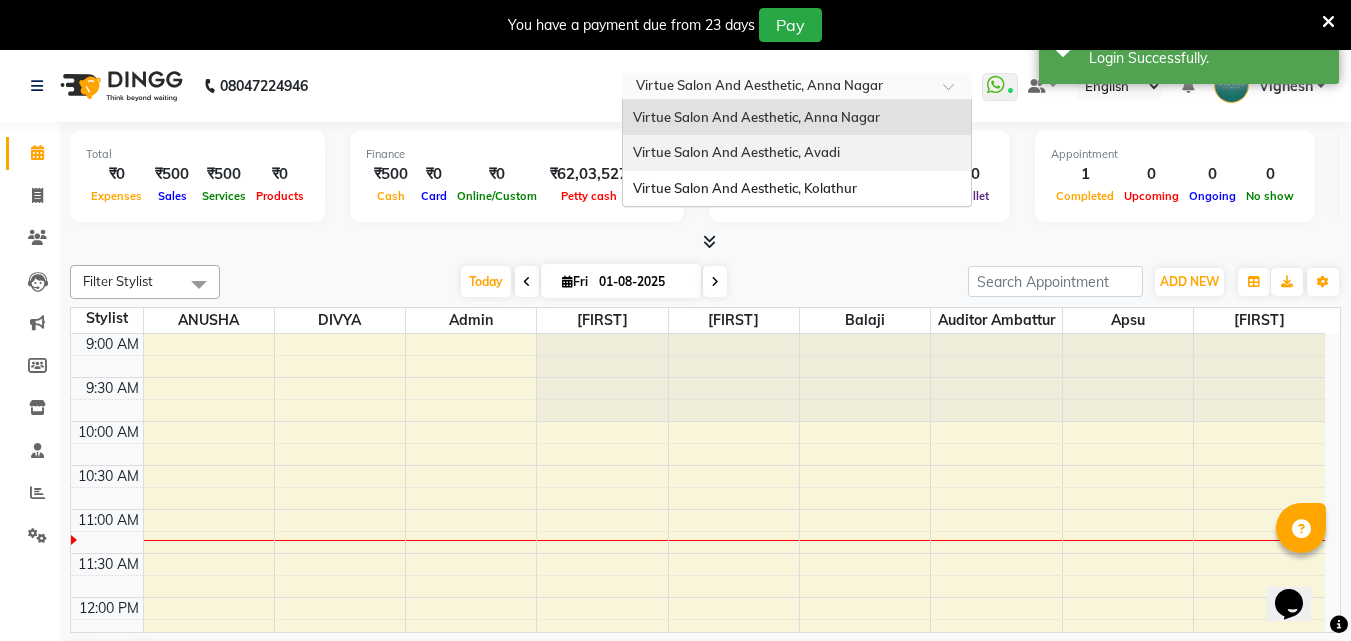 scroll, scrollTop: 0, scrollLeft: 0, axis: both 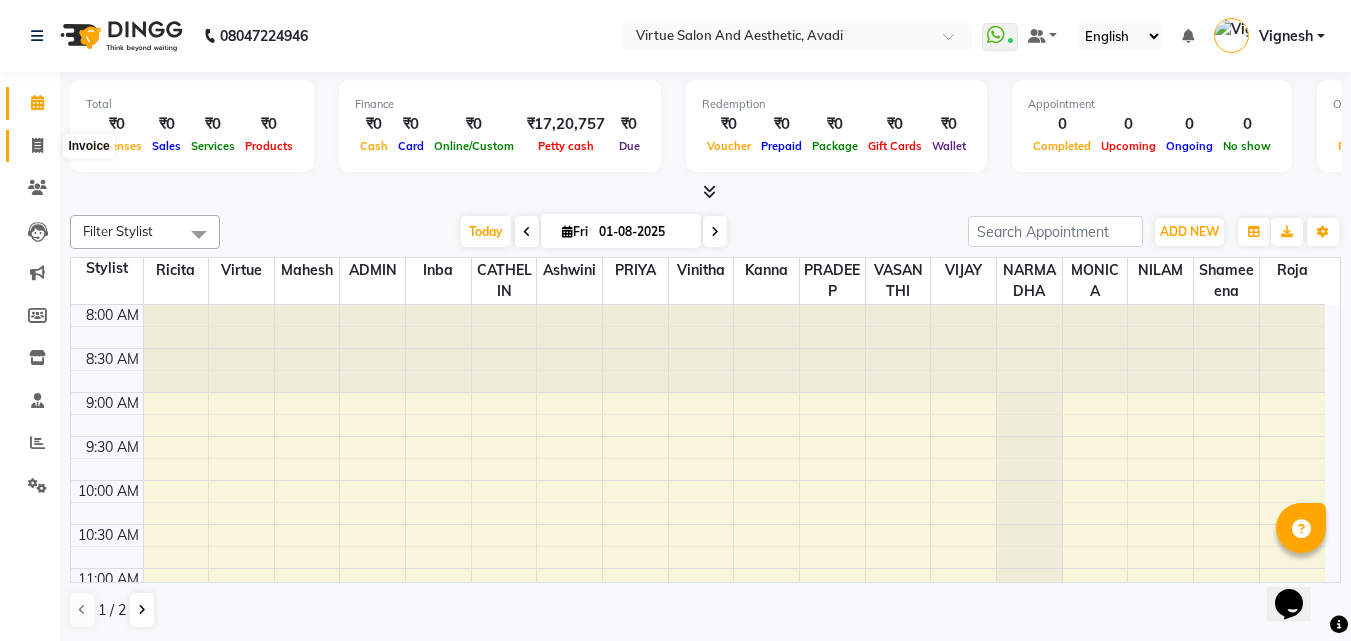 click 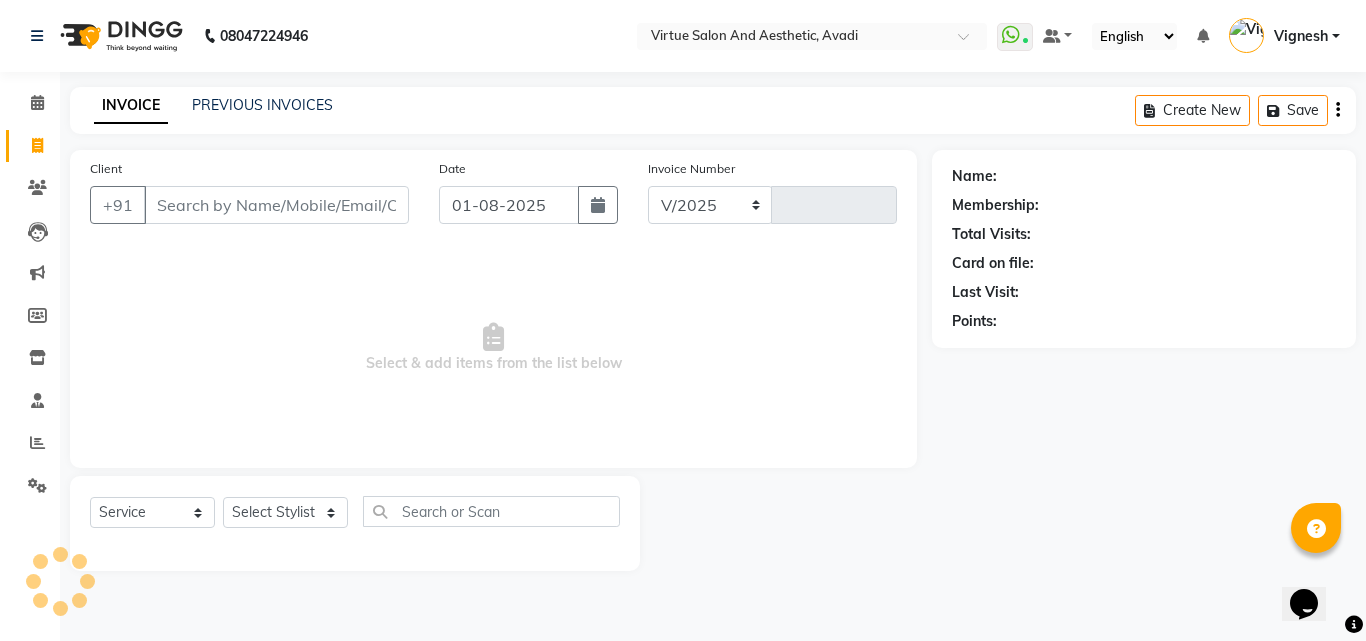 select on "4611" 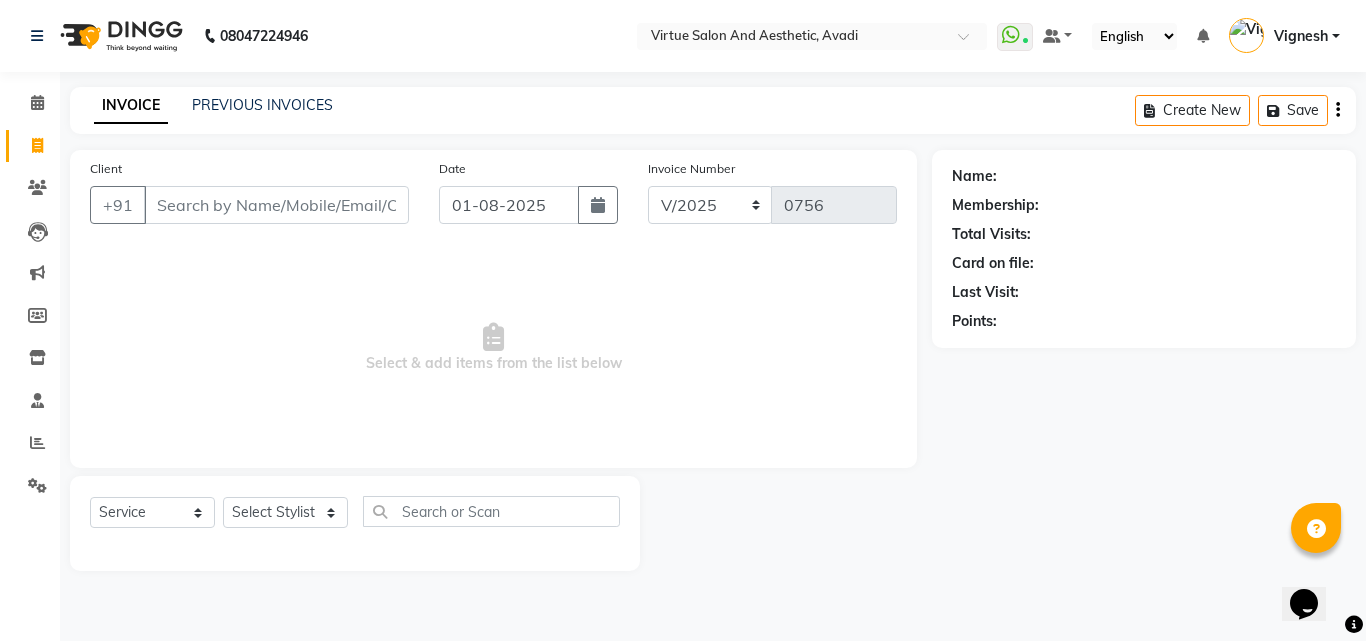 click on "08047224946 Select Location × Virtue Salon And Aesthetic, Avadi  WhatsApp Status  ✕ Status:  Connected Most Recent Message: 31-07-2025     08:36 PM Recent Service Activity: 01-08-2025     11:19 AM Default Panel My Panel English ENGLISH Español العربية मराठी हिंदी ગુજરાતી தமிழ் 中文 Notifications nothing to show Vignesh  Manage Profile Change Password Sign out  Version:3.15.11  ☀ Virtue Salon And Aesthetic, Anna Nagar ☀ Virtue Salon And Aesthetic, Avadi ☀ Virtue Salon and Aesthetic, Kolathur  Calendar  Invoice  Clients  Leads   Marketing  Members  Inventory  Staff  Reports  Settings Completed InProgress Upcoming Dropped Tentative Check-In Confirm Bookings Generate Report Segments Page Builder INVOICE PREVIOUS INVOICES Create New   Save  Client +91 Date 01-08-2025 Invoice Number V/2025 V/2025-26 0756  Select & add items from the list below  Select  Service  Product  Membership  Package Voucher Prepaid Gift Card  Select Stylist ADMIN Akhila" at bounding box center [683, 320] 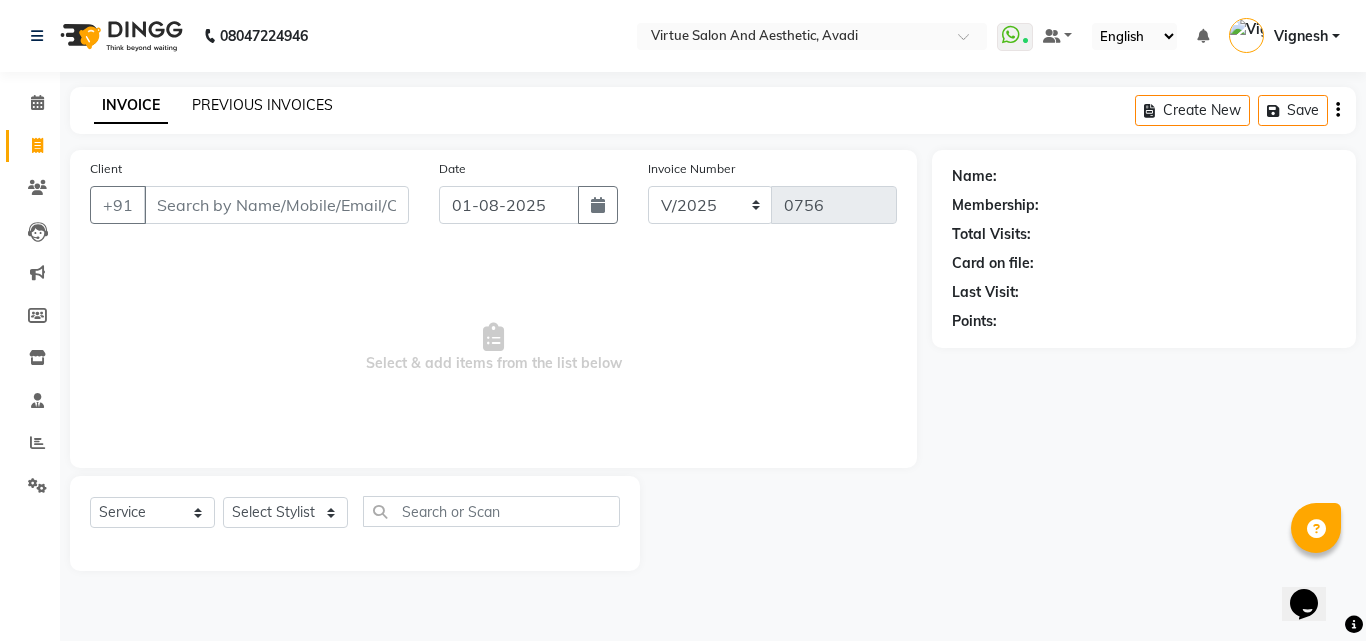click on "PREVIOUS INVOICES" 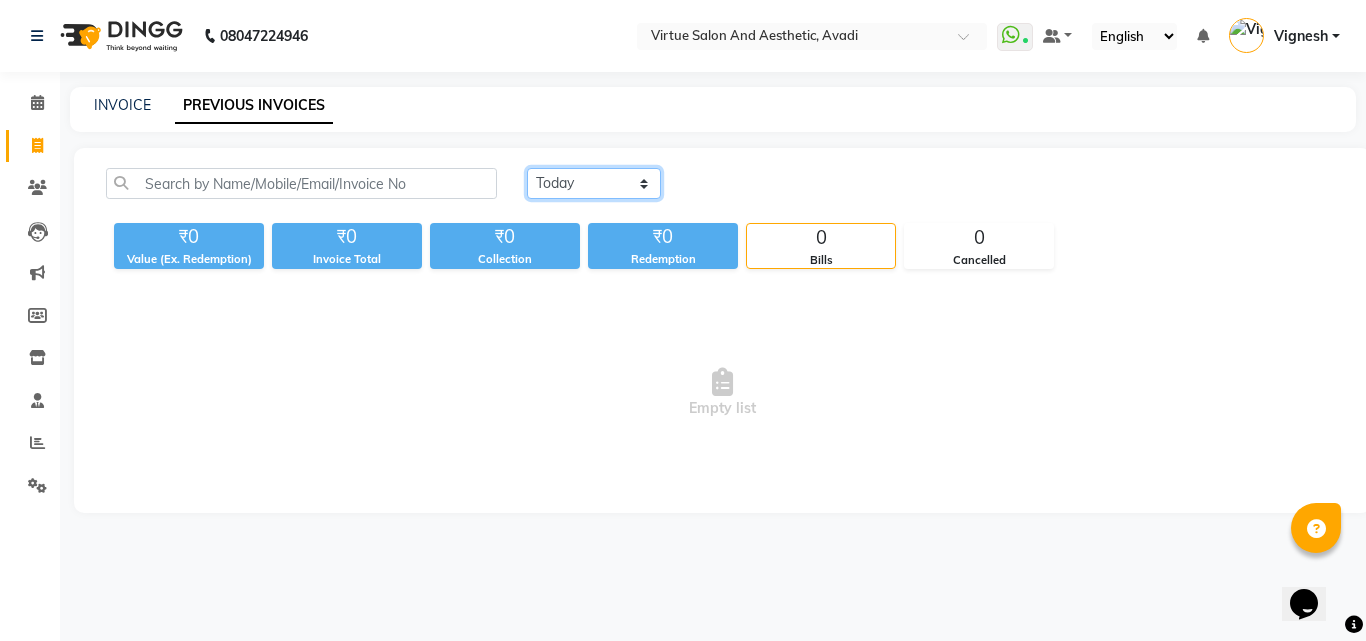 click on "Today Yesterday Custom Range" 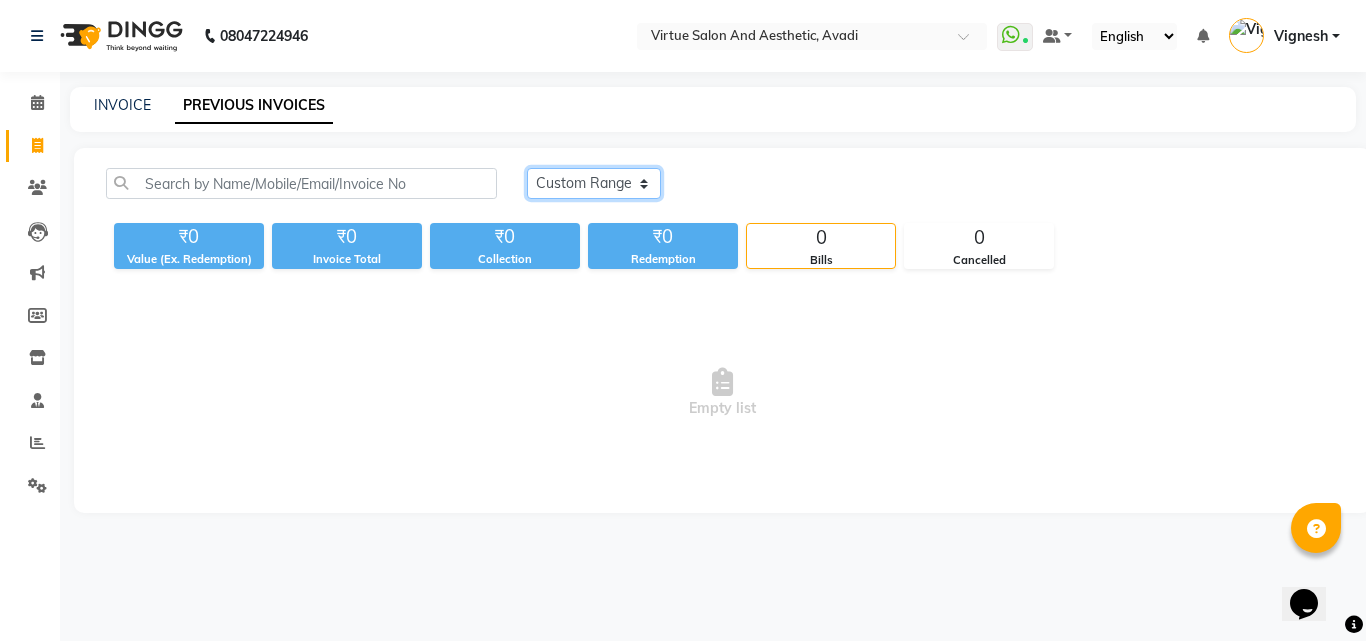 click on "Today Yesterday Custom Range" 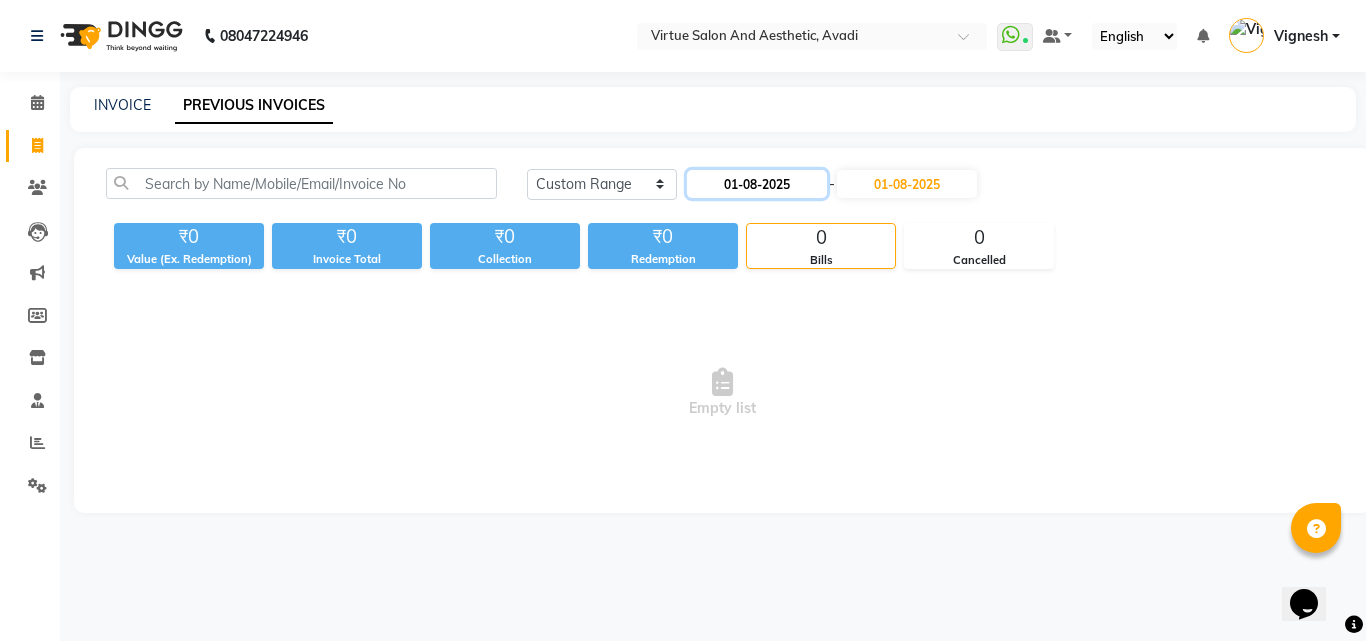 click on "01-08-2025" 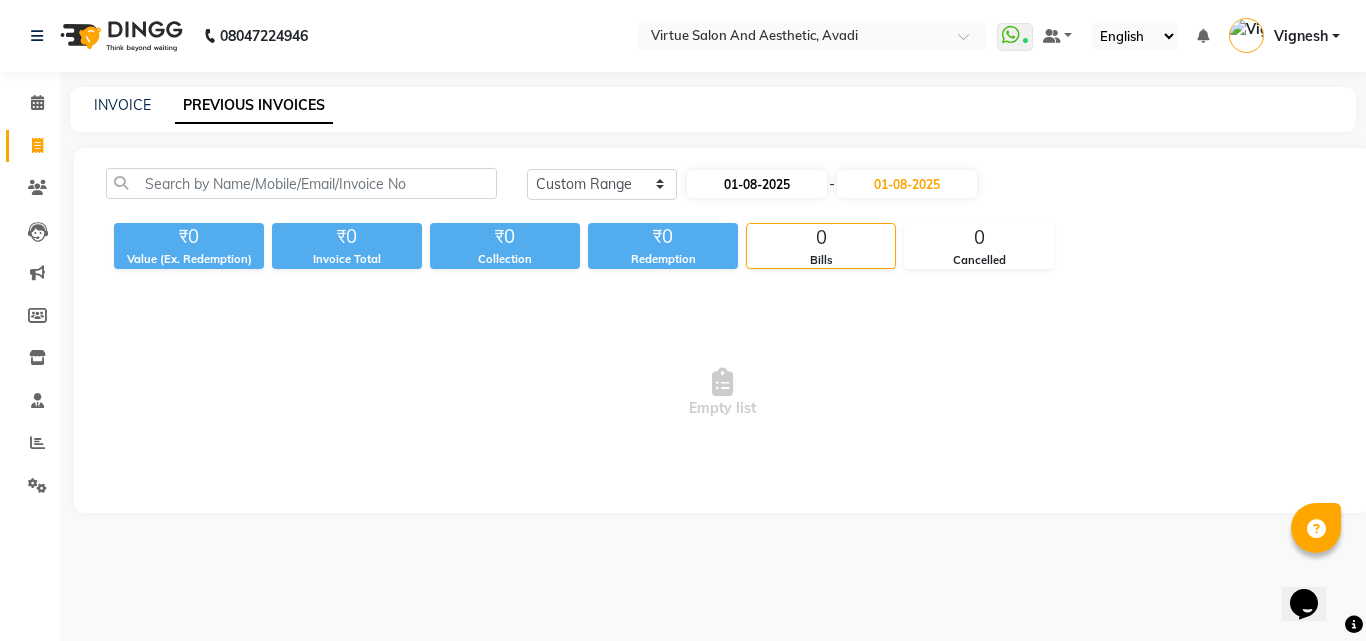 select on "8" 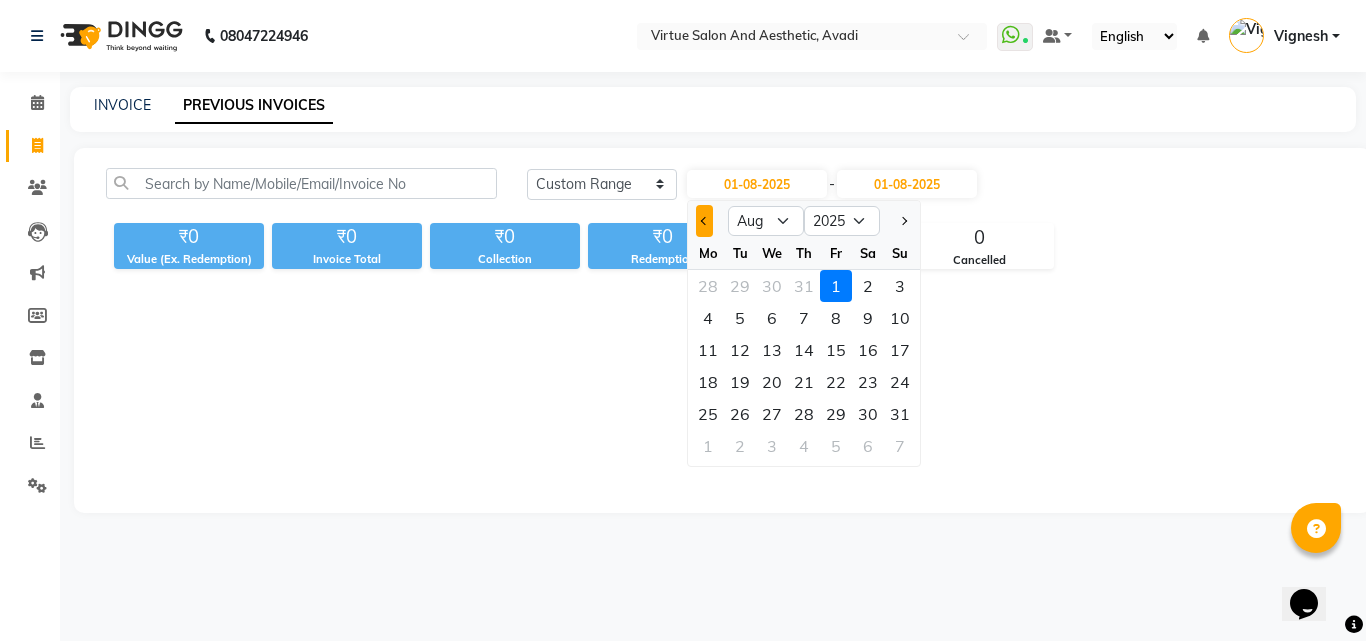 click 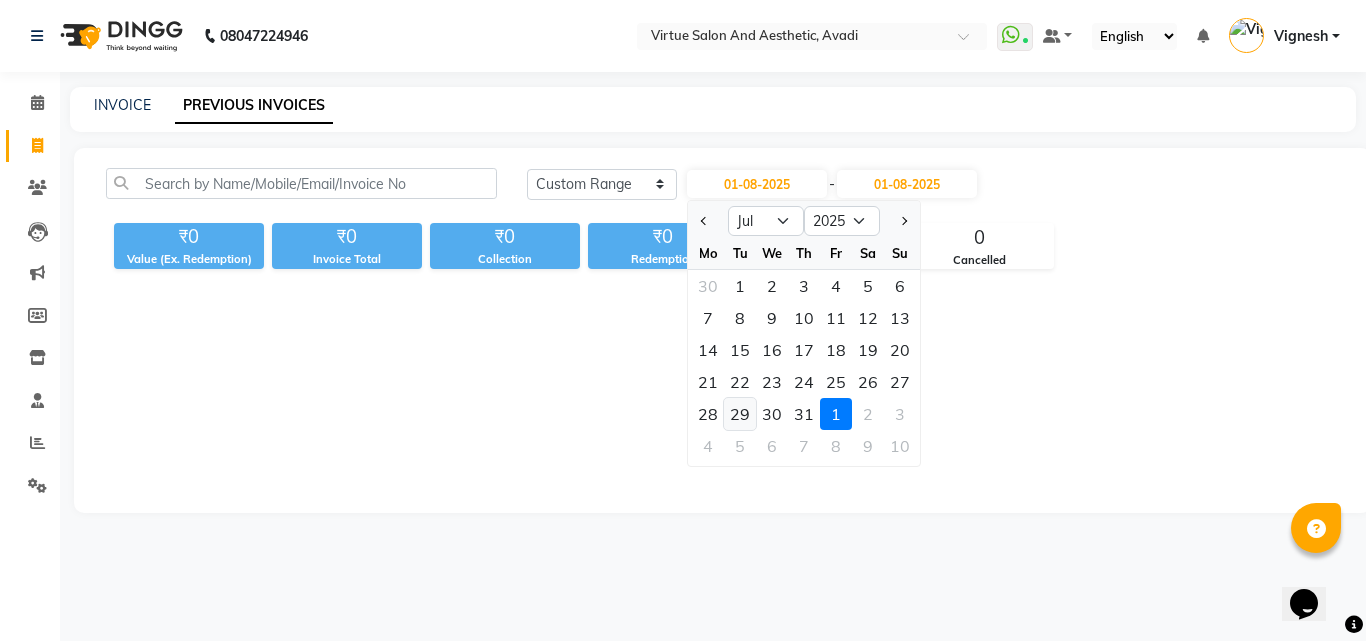 click on "29" 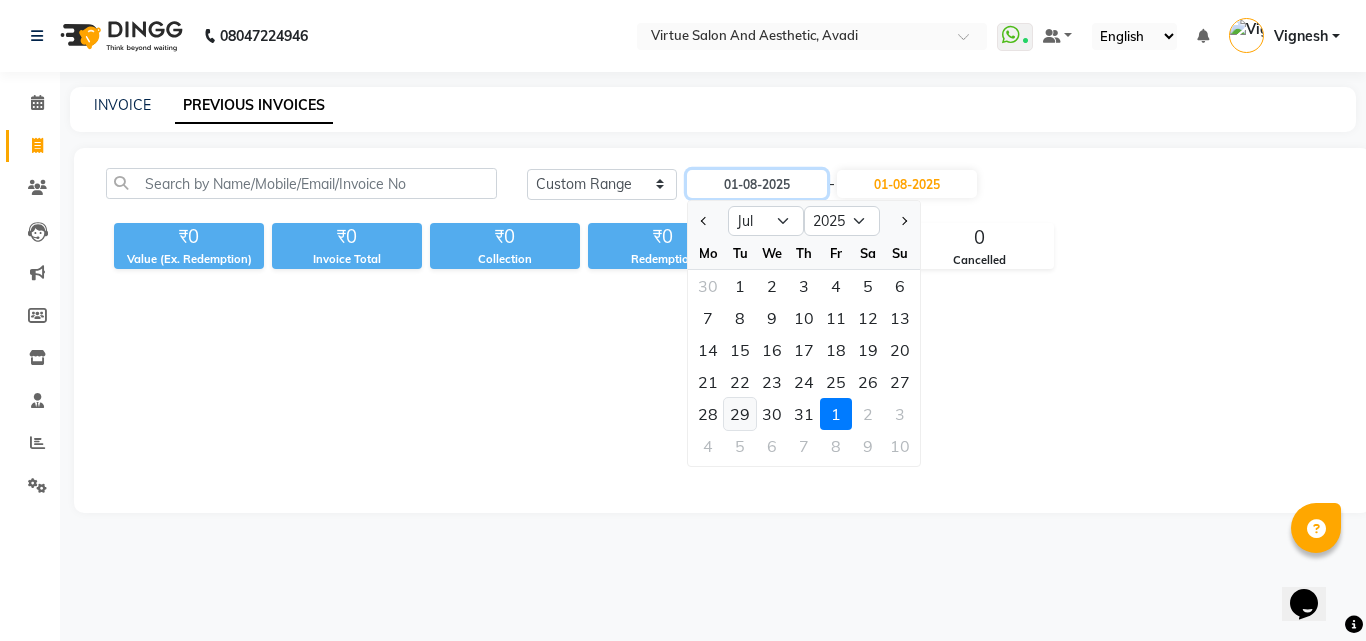 type on "29-07-2025" 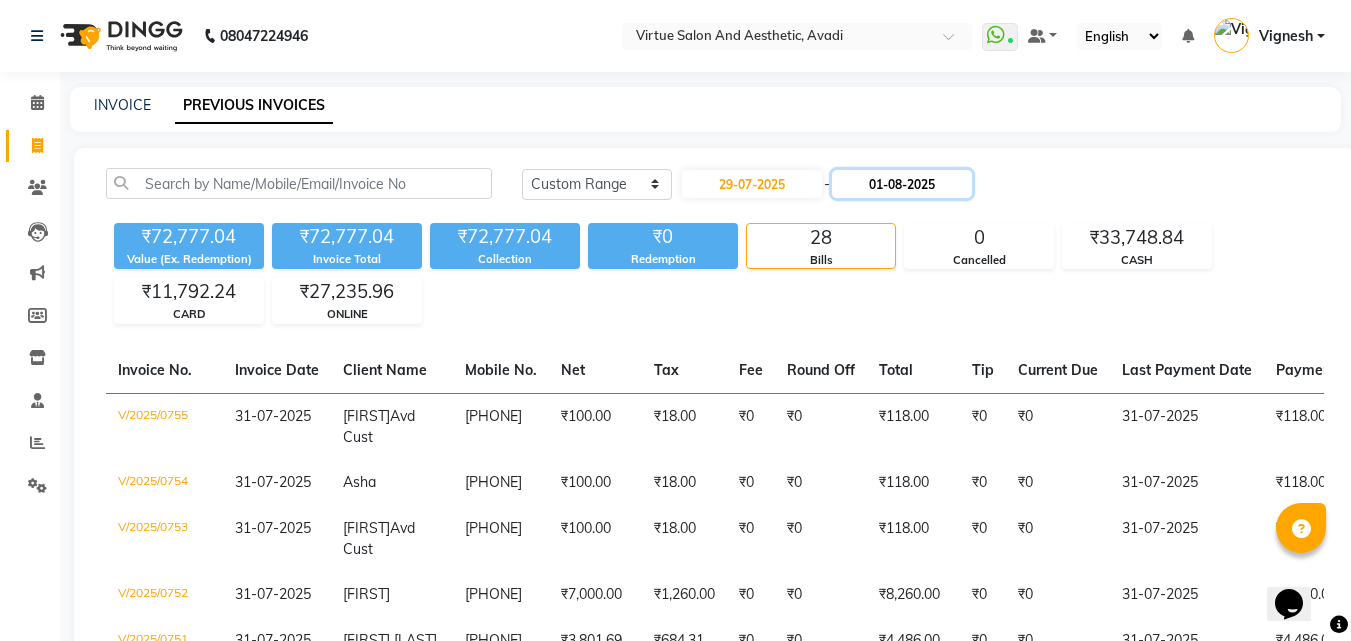 click on "01-08-2025" 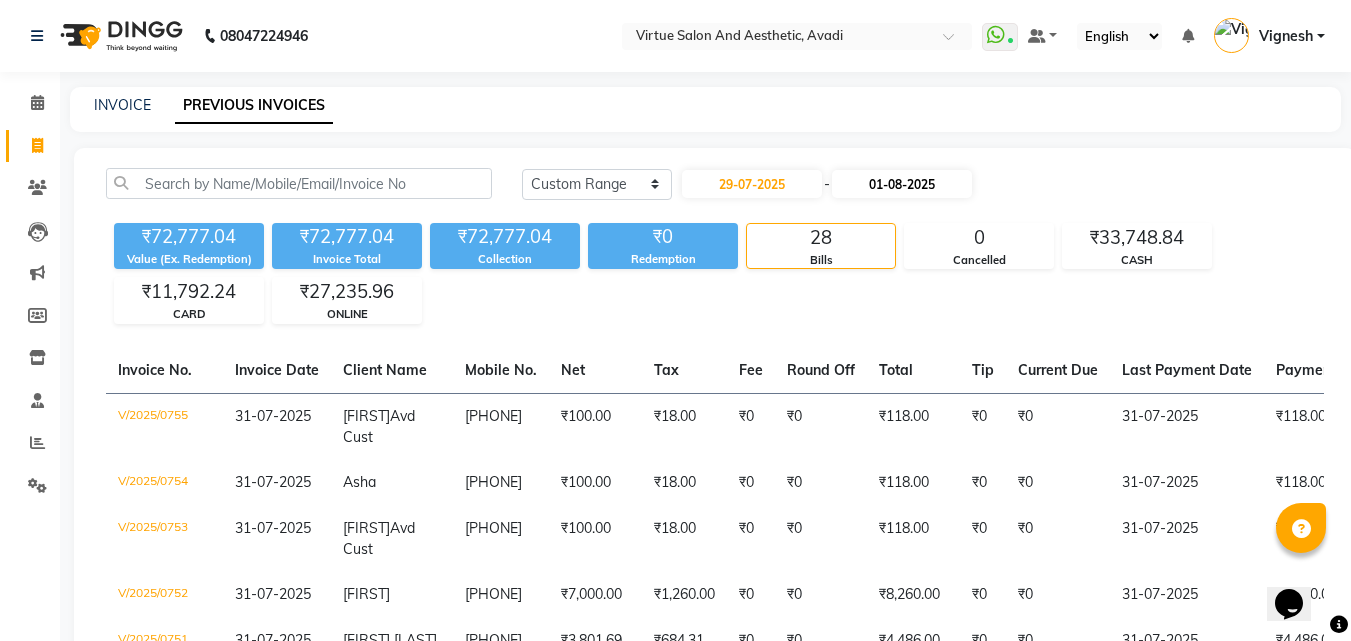 select on "8" 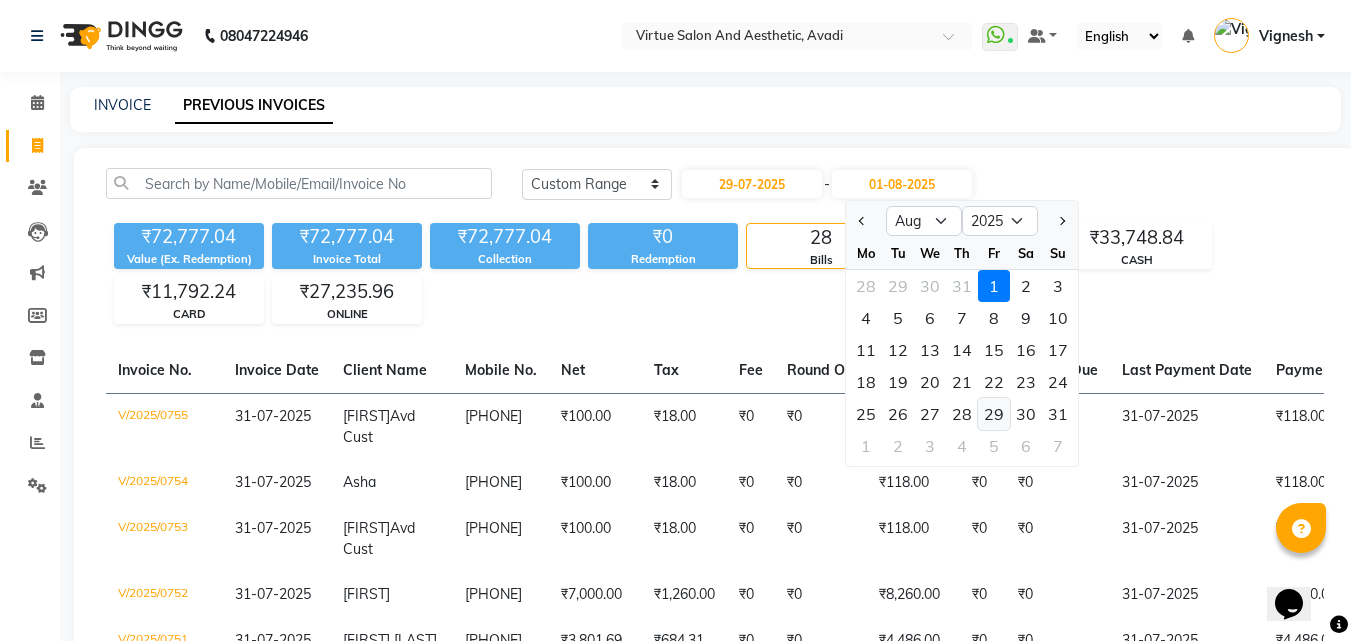 click on "29" 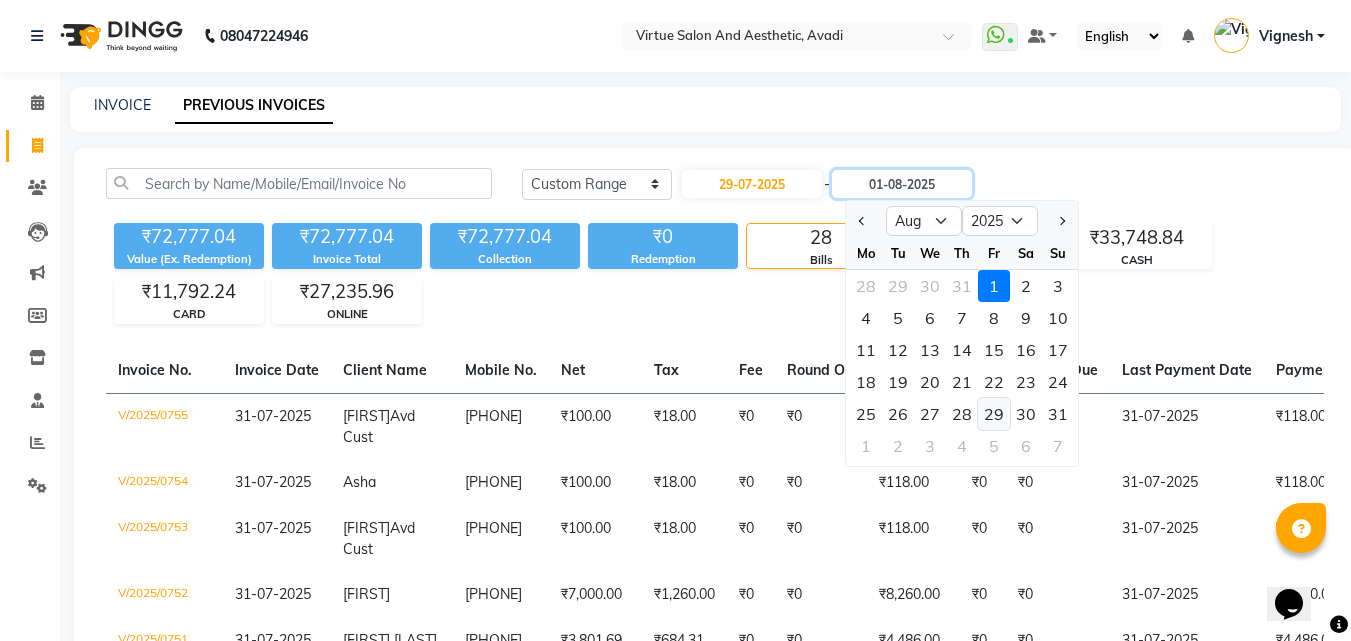 type on "29-08-2025" 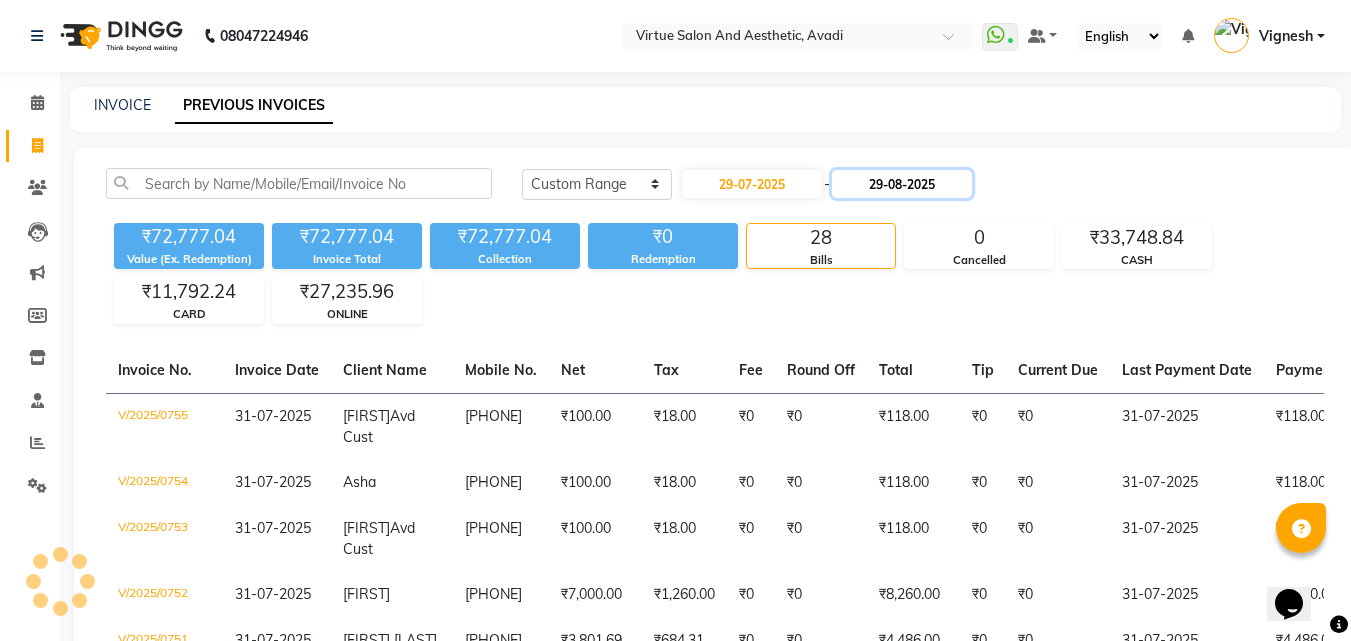 click on "29-08-2025" 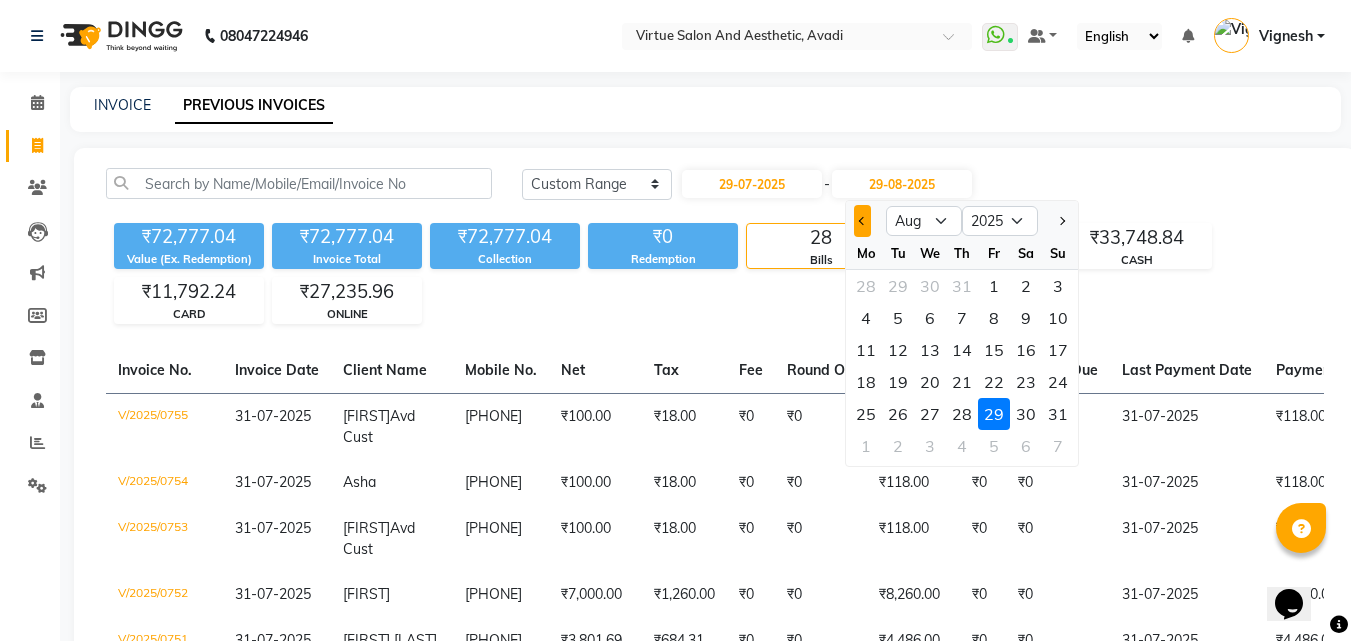 click 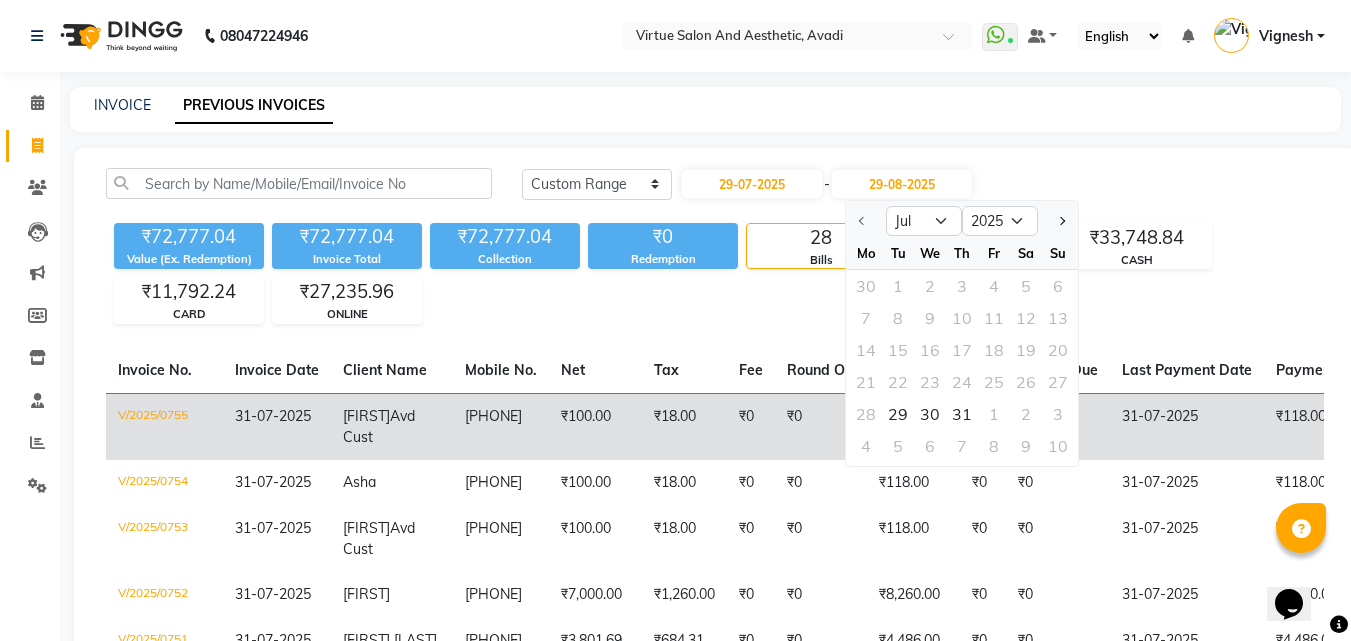 click on "29" 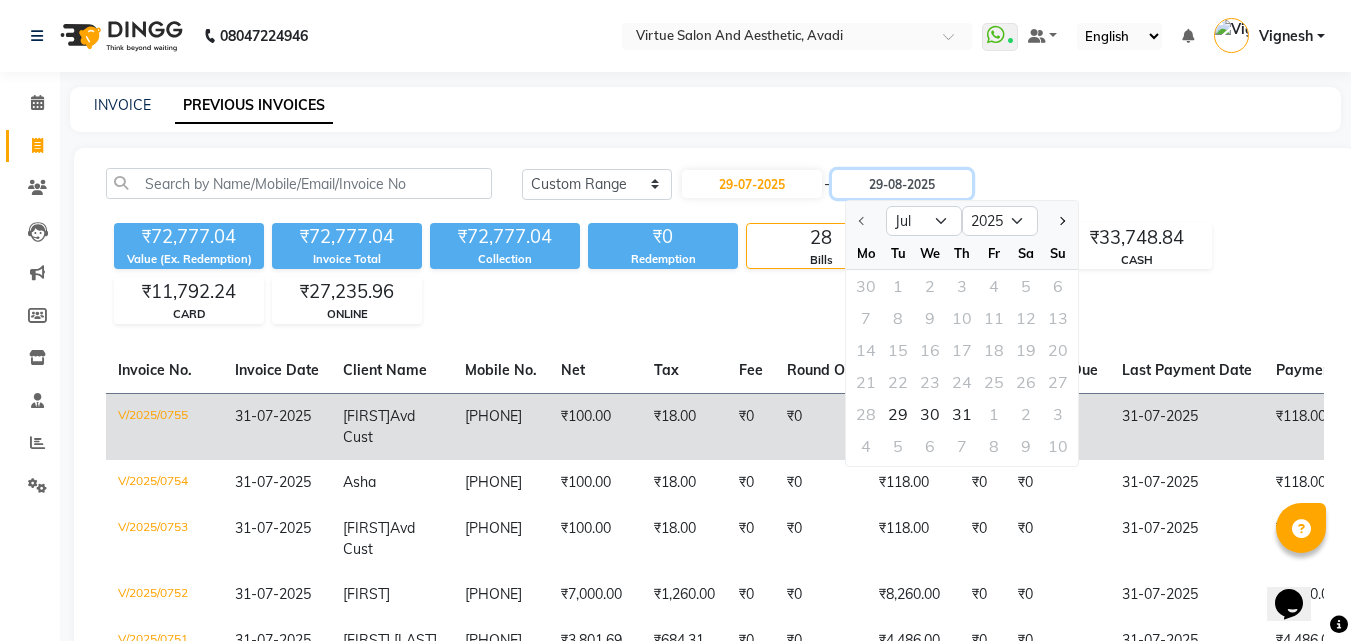 type on "29-07-2025" 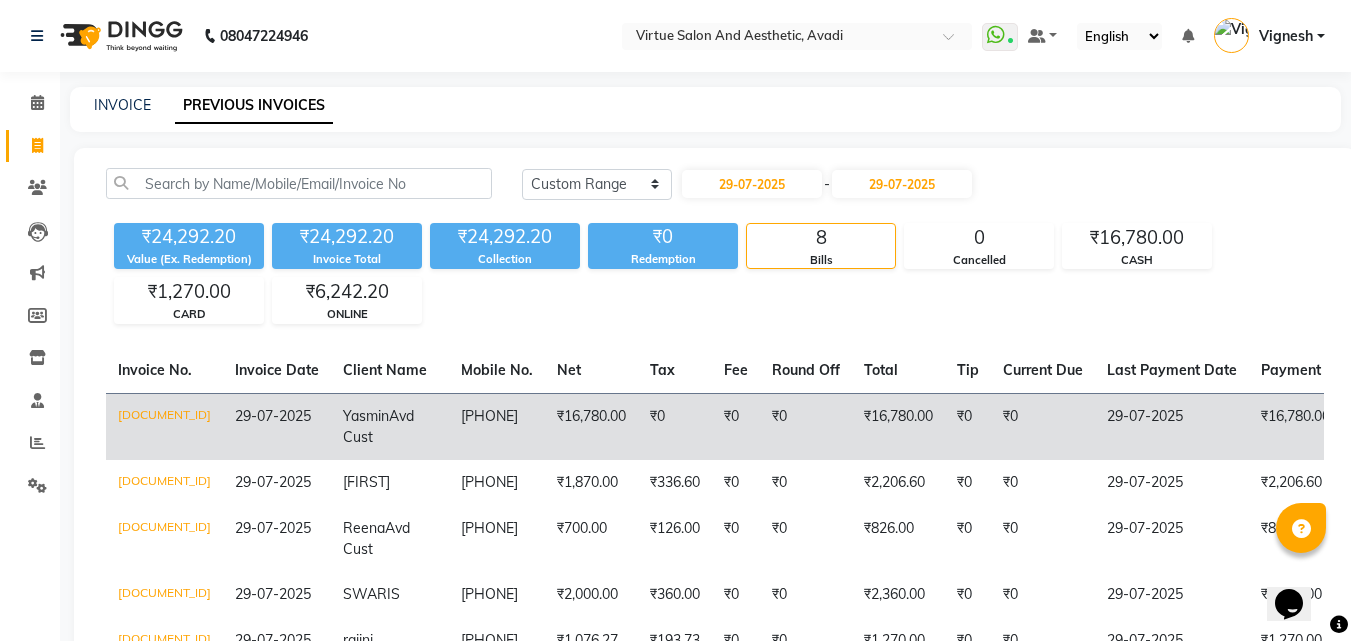 click on "₹0" 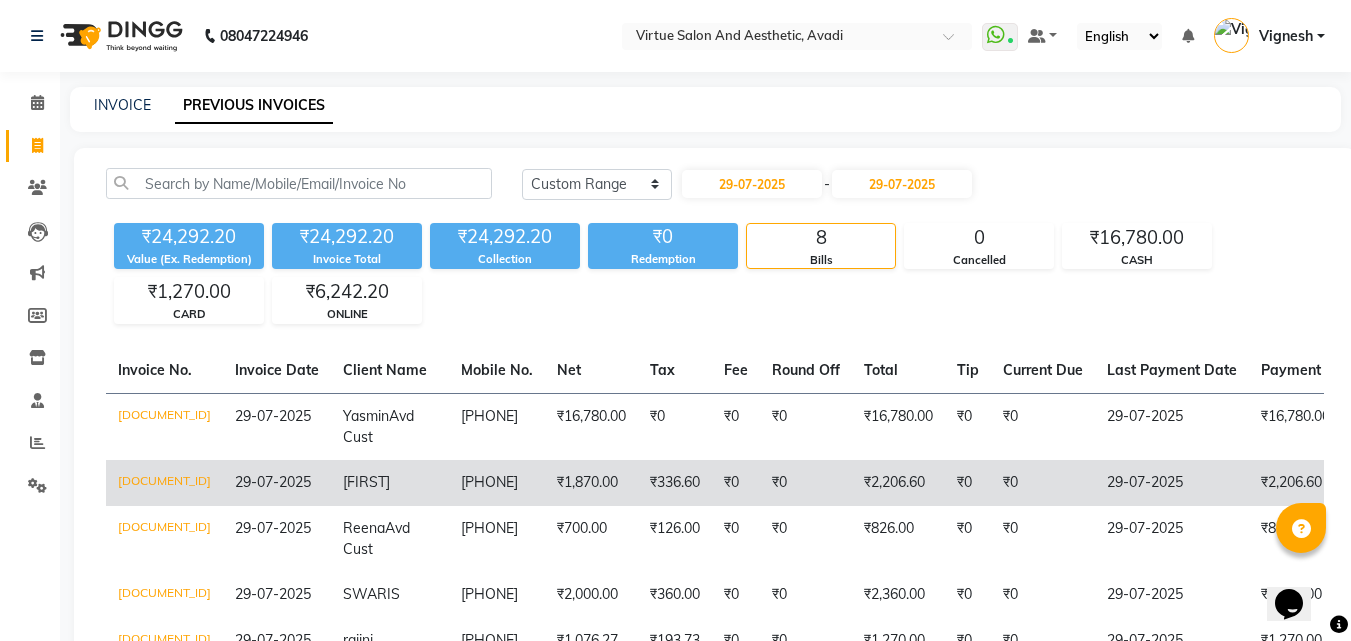 click on "sangitha" 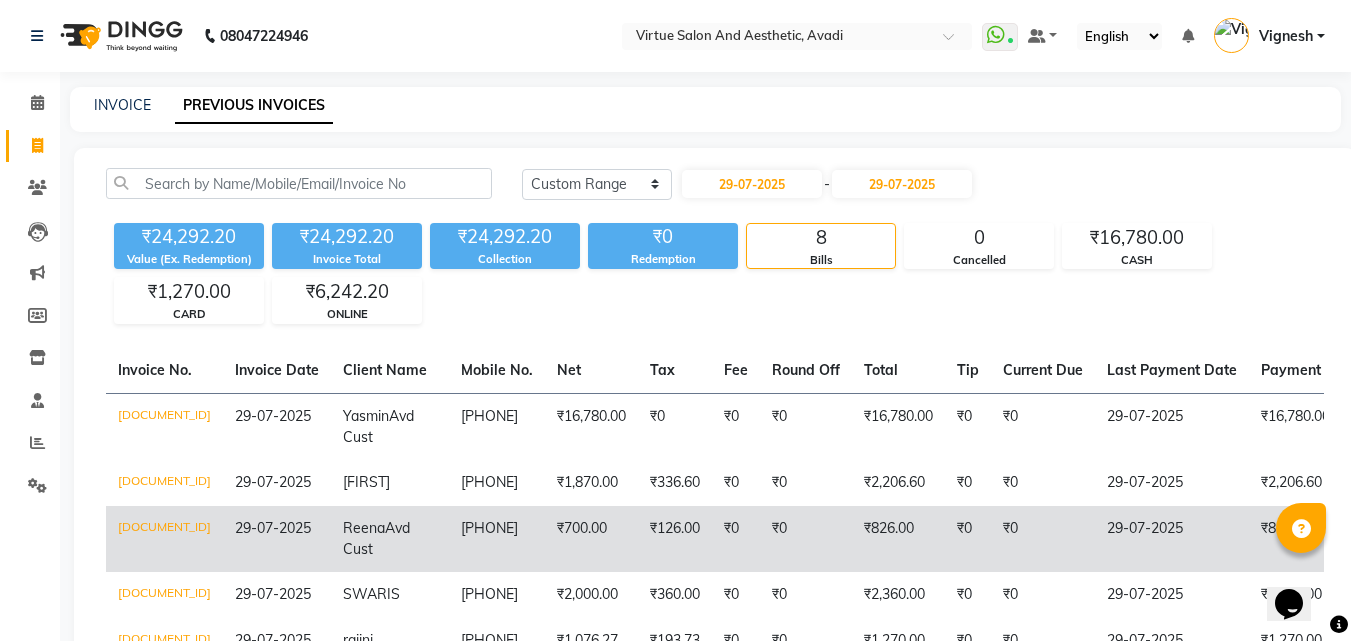 click on "8098571311" 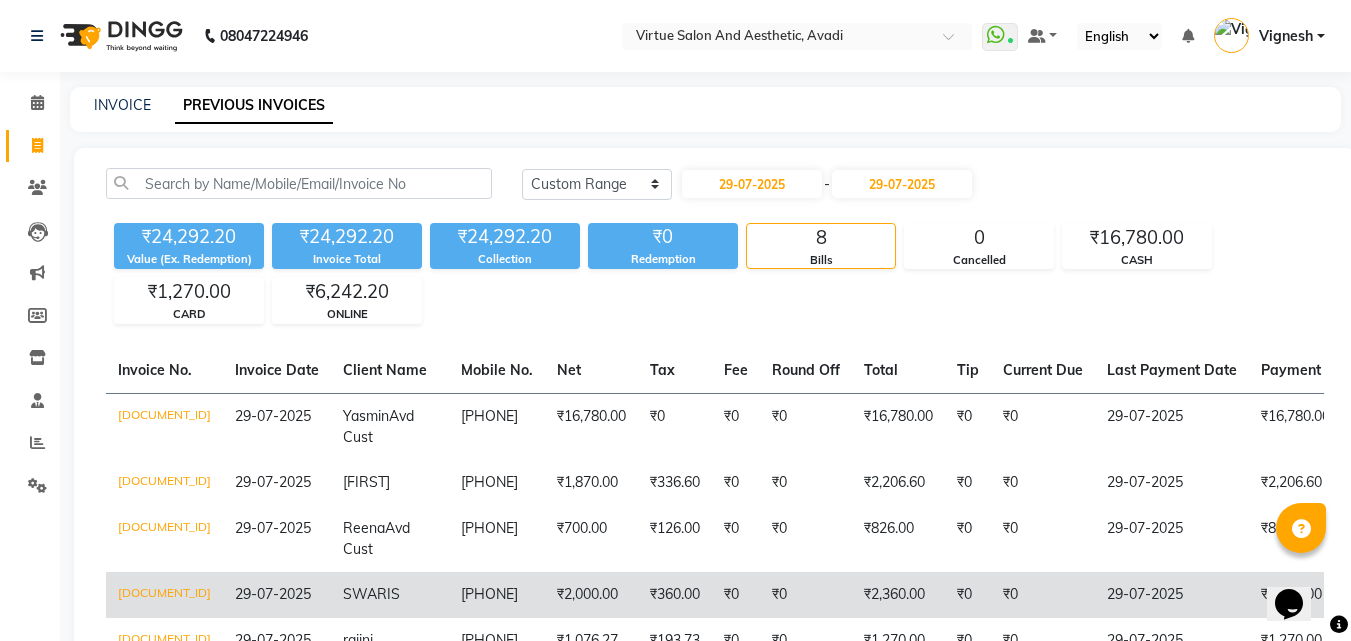 click on "9840206868" 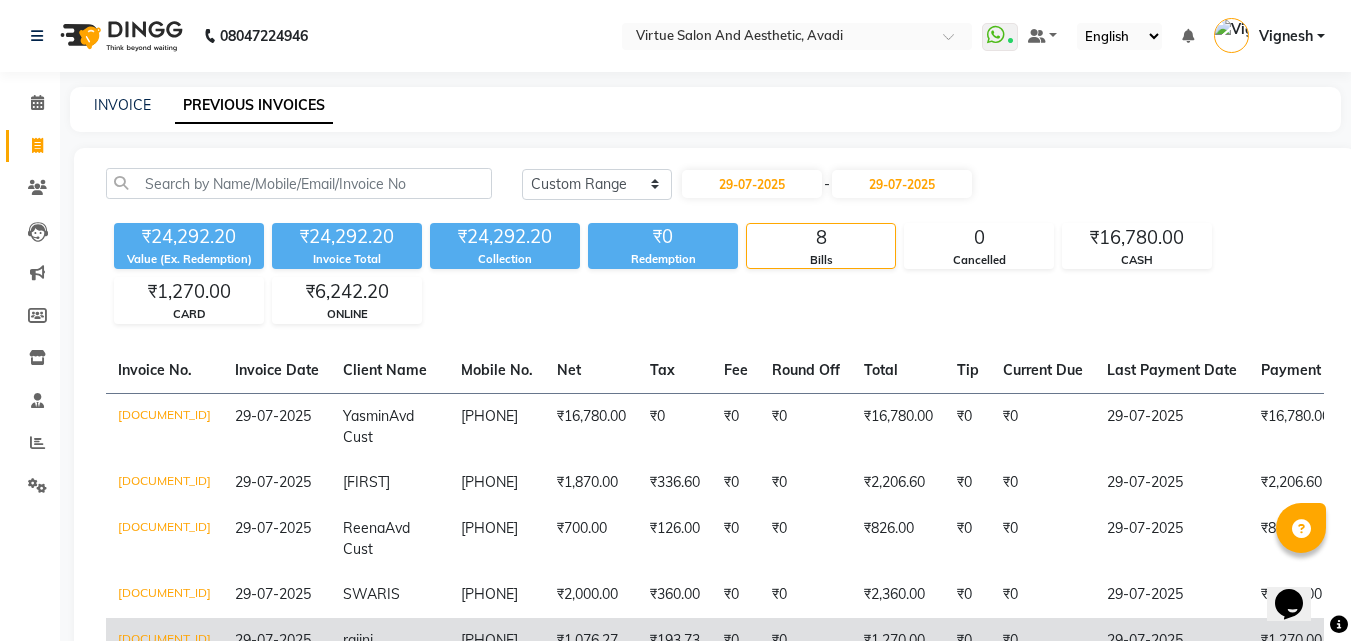 click on "9605235028" 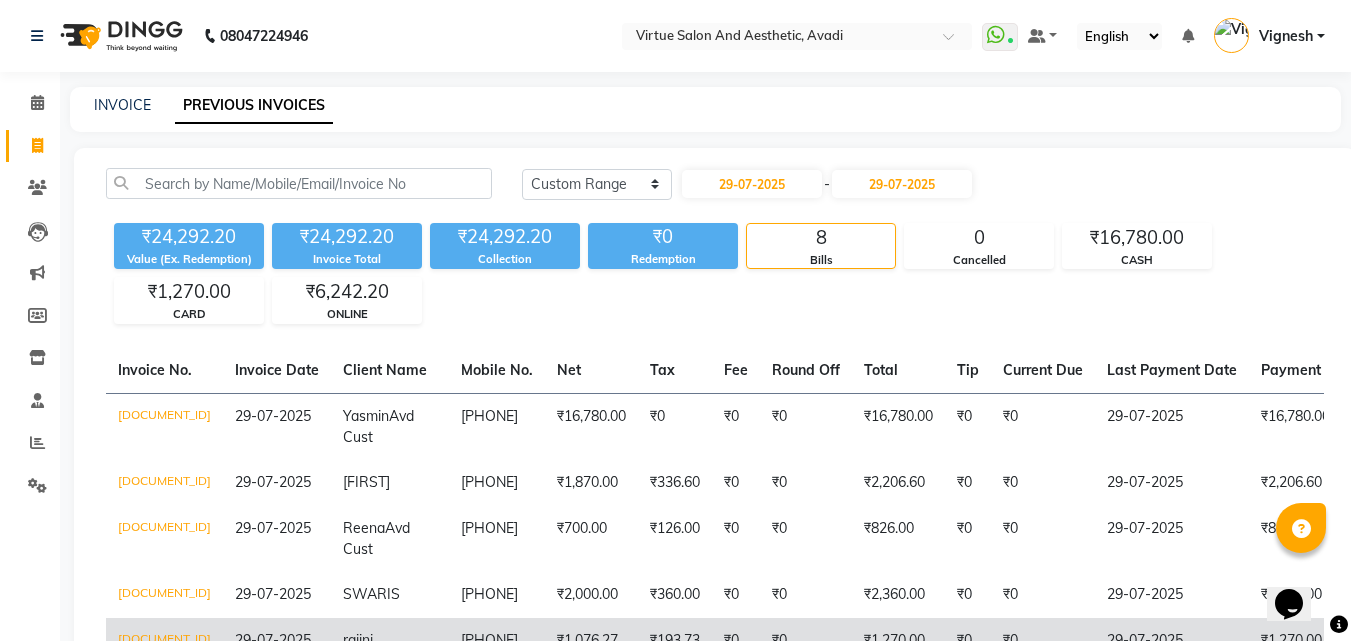 scroll, scrollTop: 100, scrollLeft: 0, axis: vertical 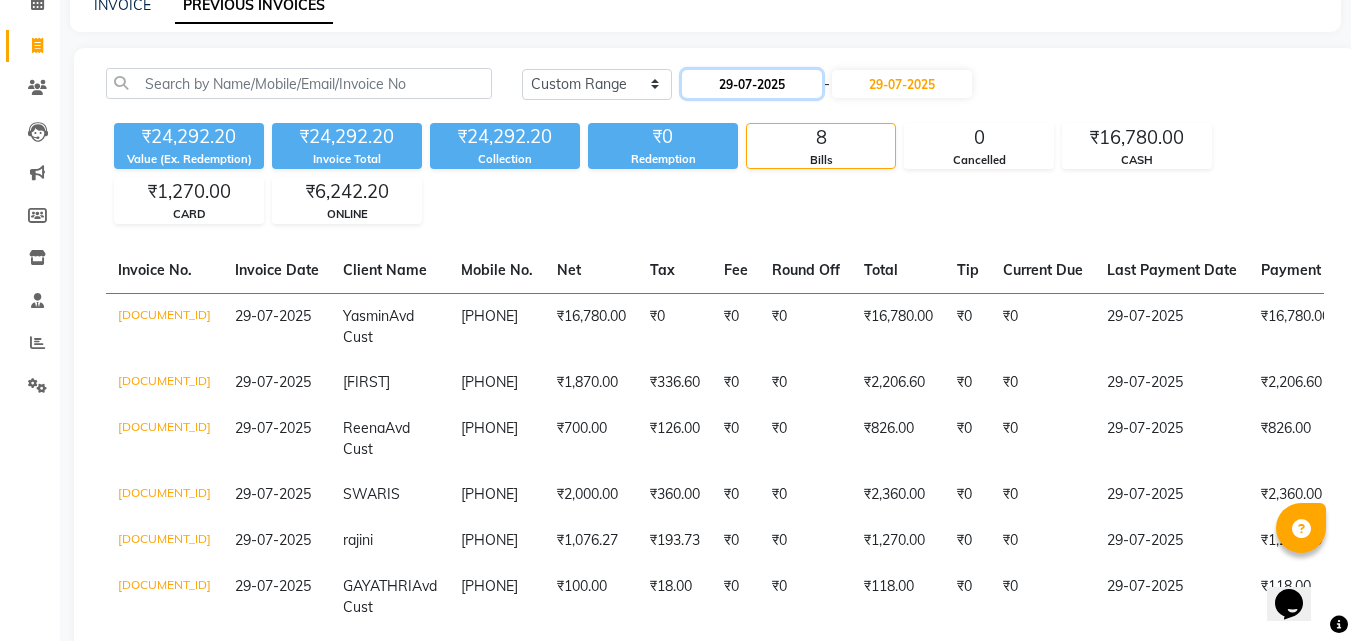 click on "29-07-2025" 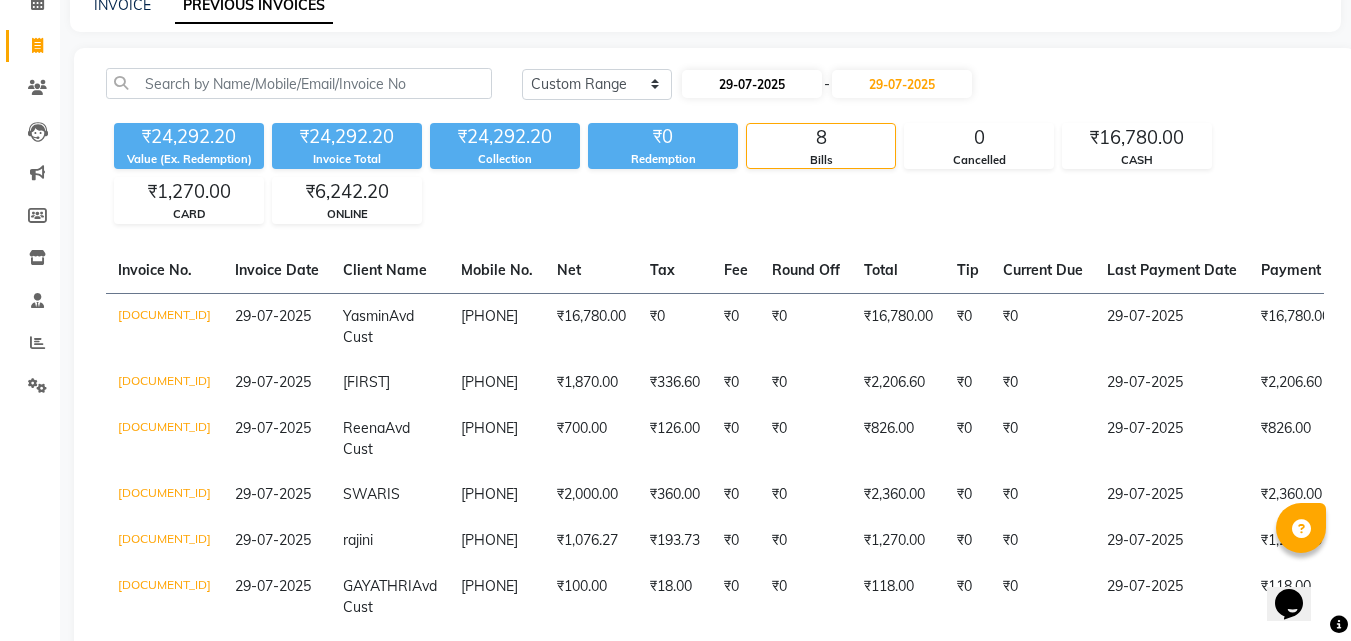 select on "7" 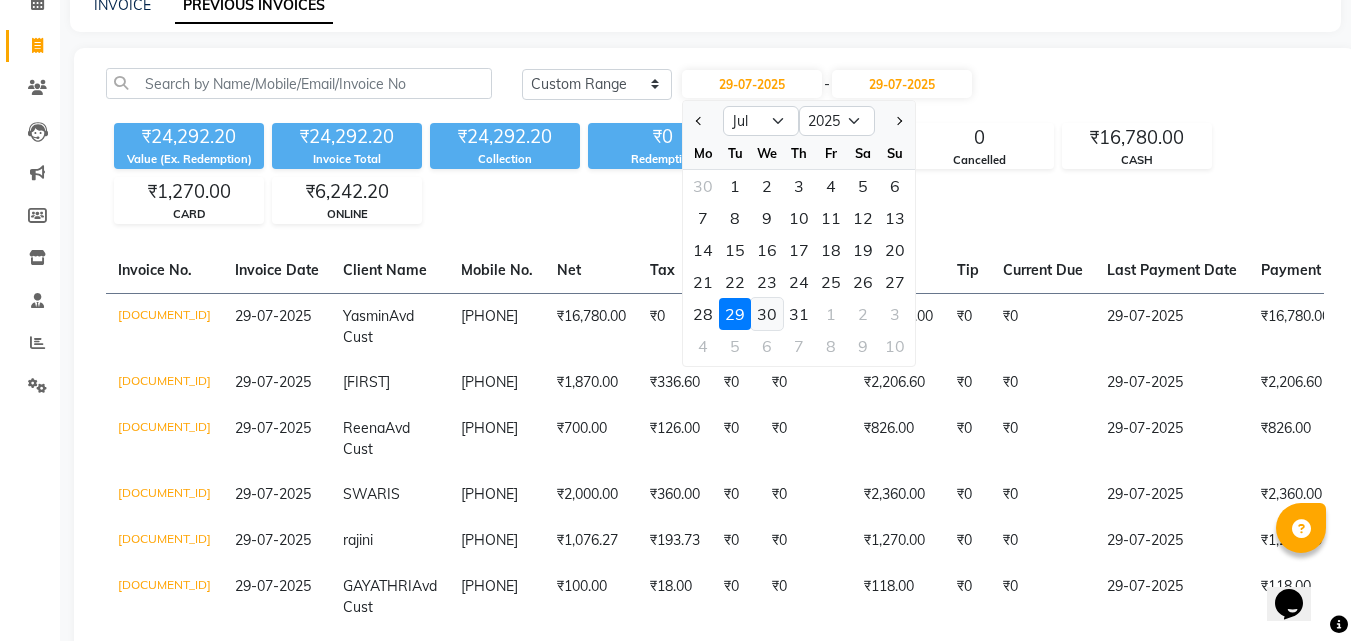 click on "30" 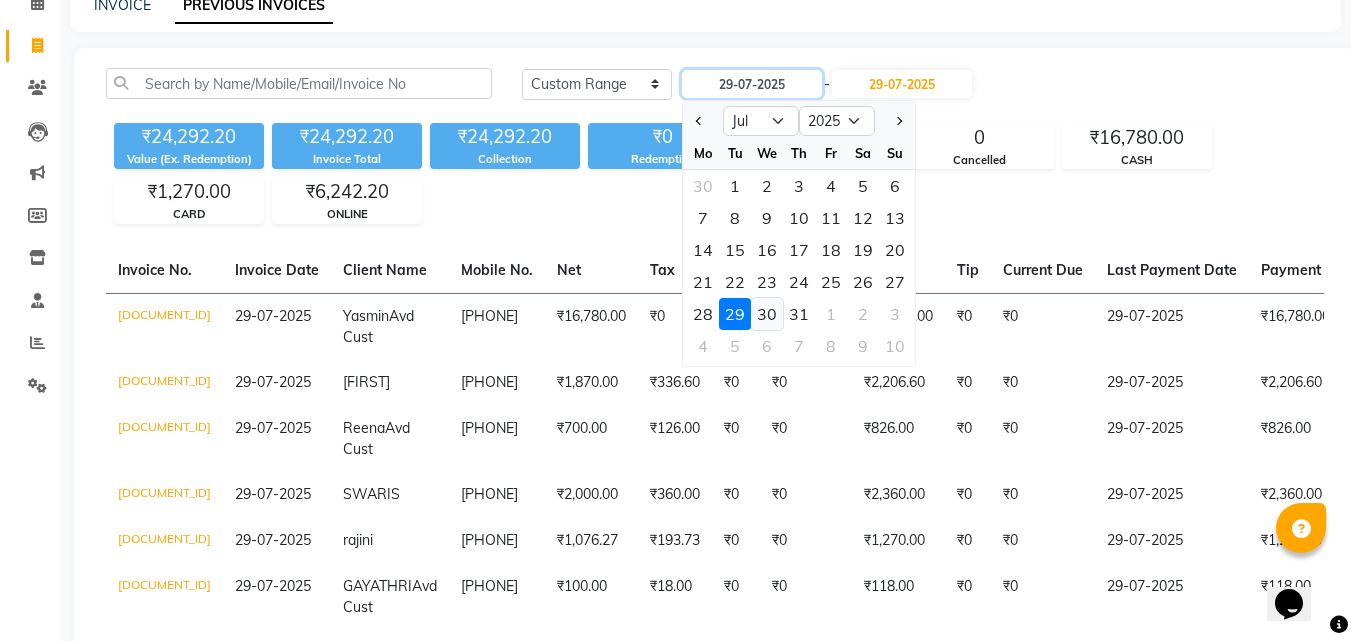 type on "30-07-2025" 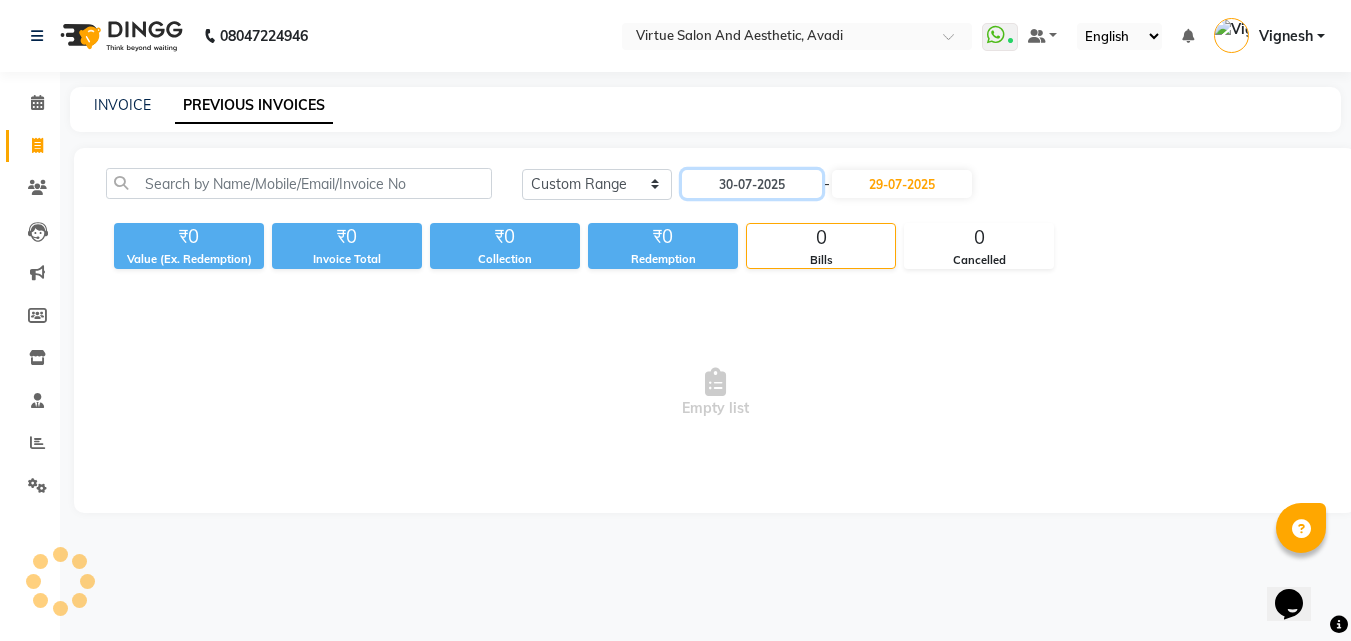 scroll, scrollTop: 0, scrollLeft: 0, axis: both 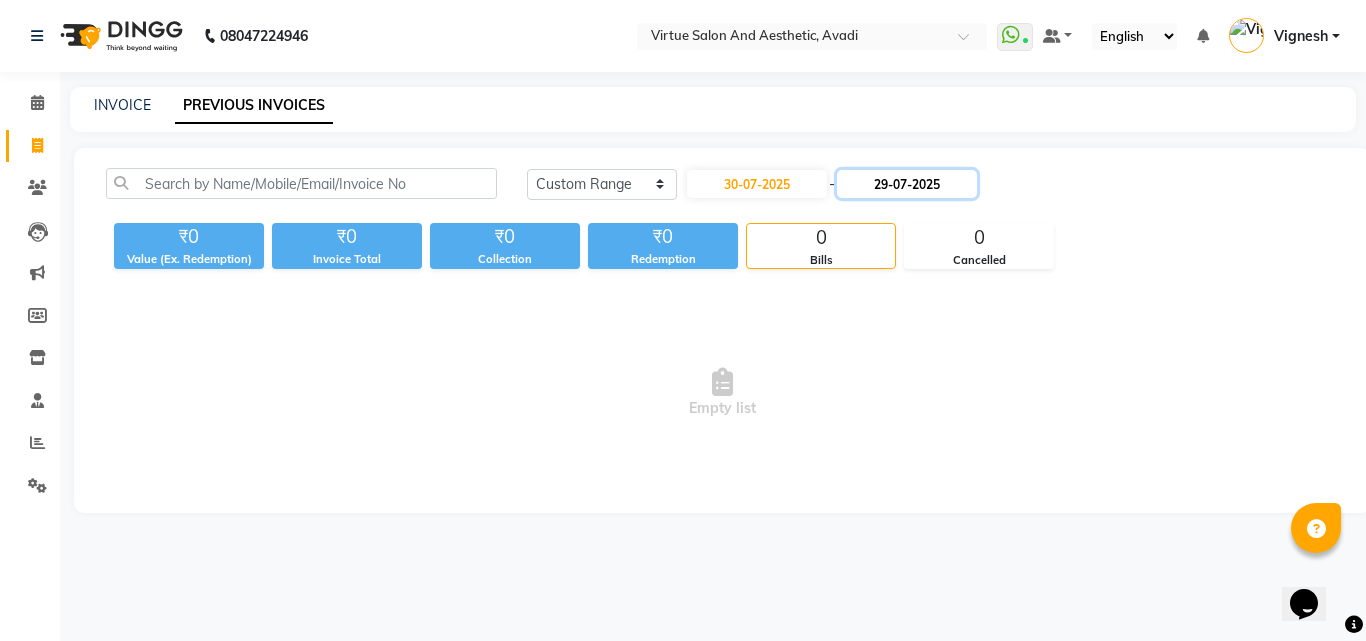 click on "29-07-2025" 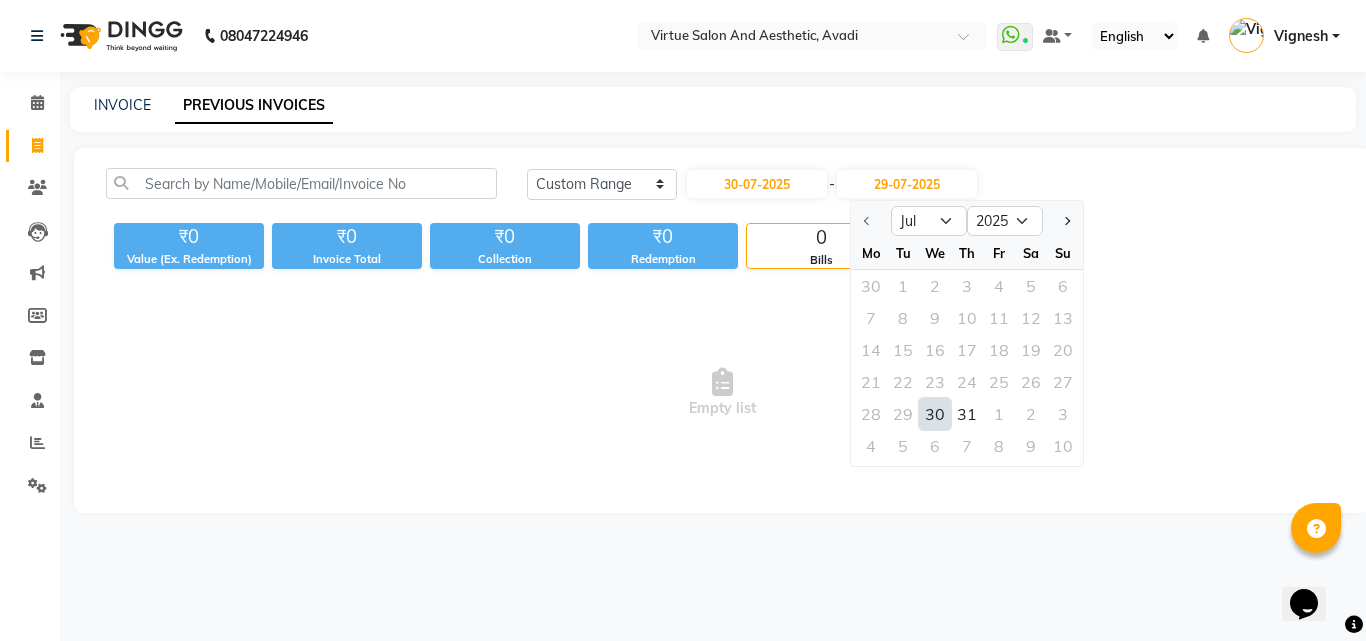click on "30" 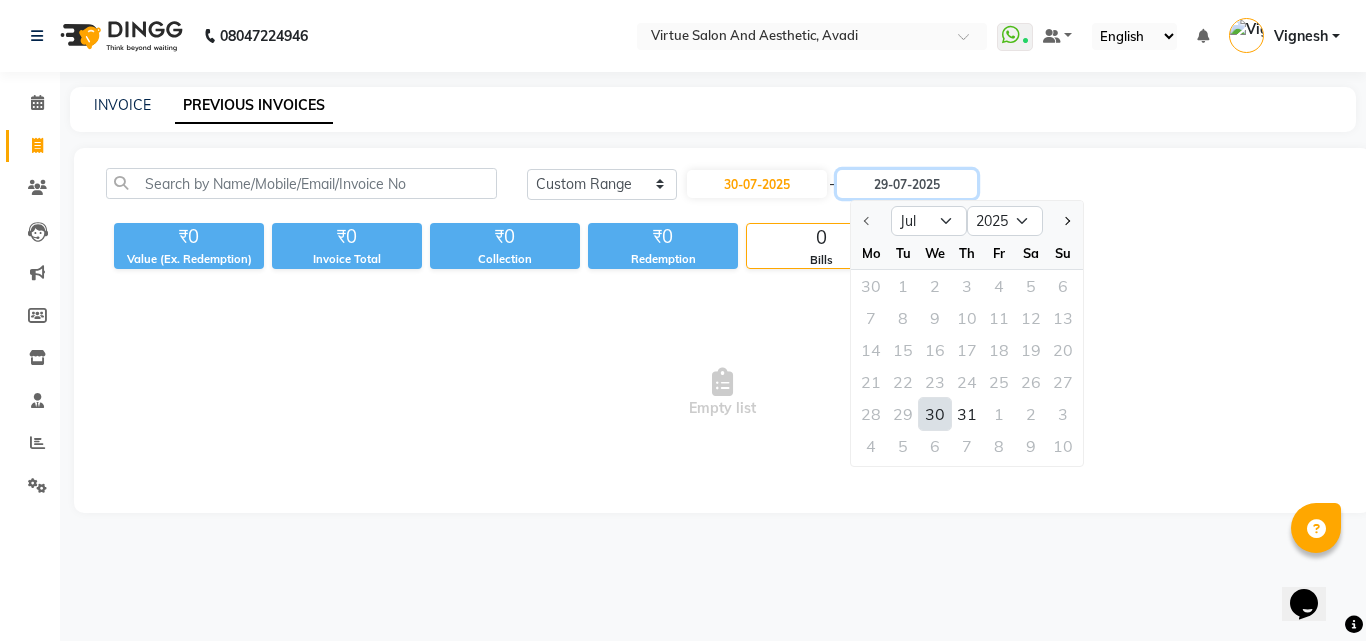 type on "30-07-2025" 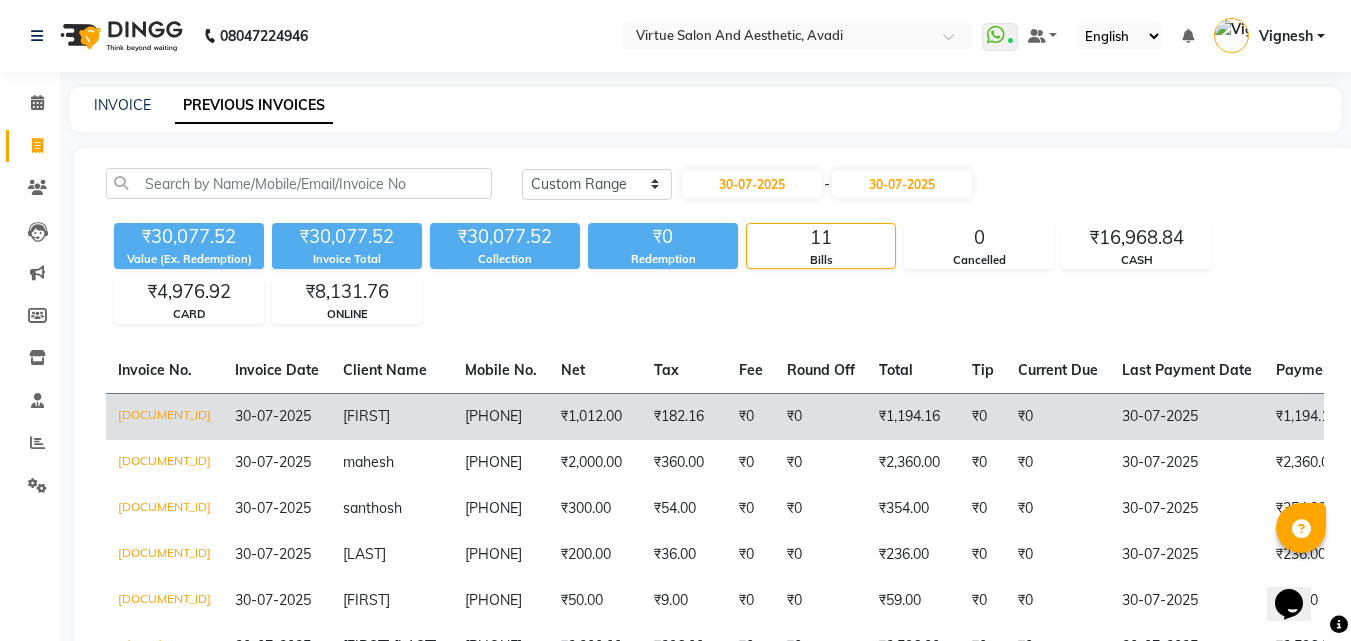 click on "₹0" 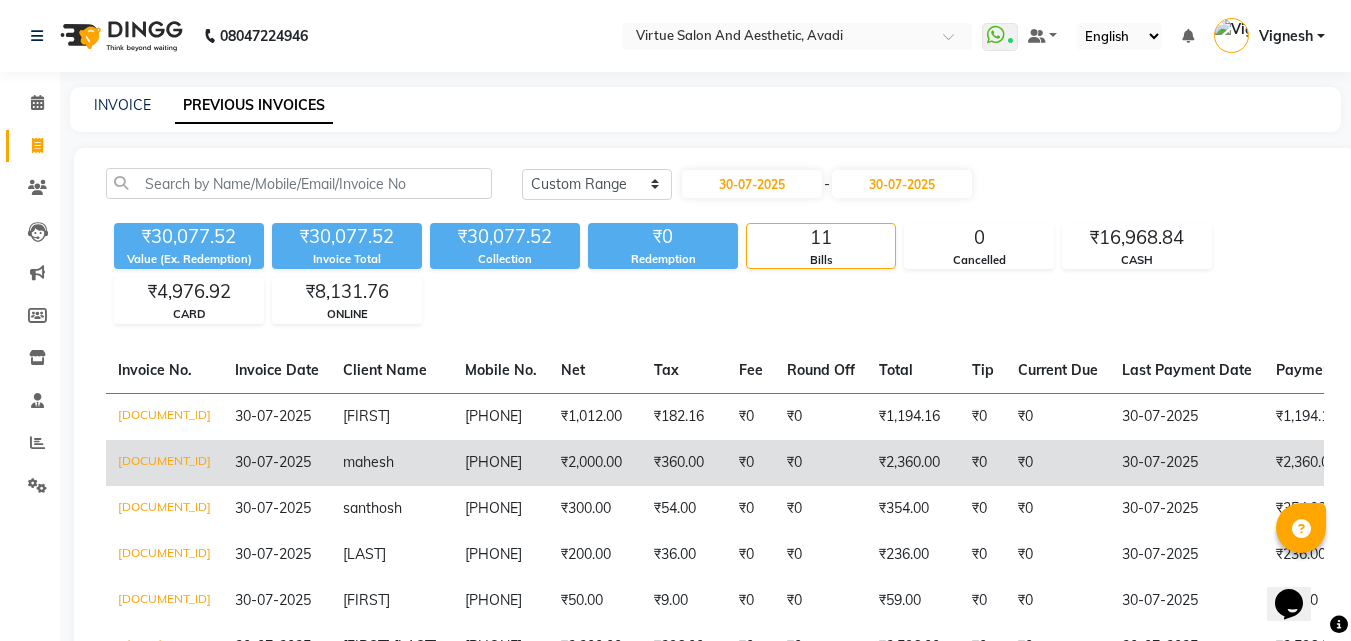 click on "9940085967" 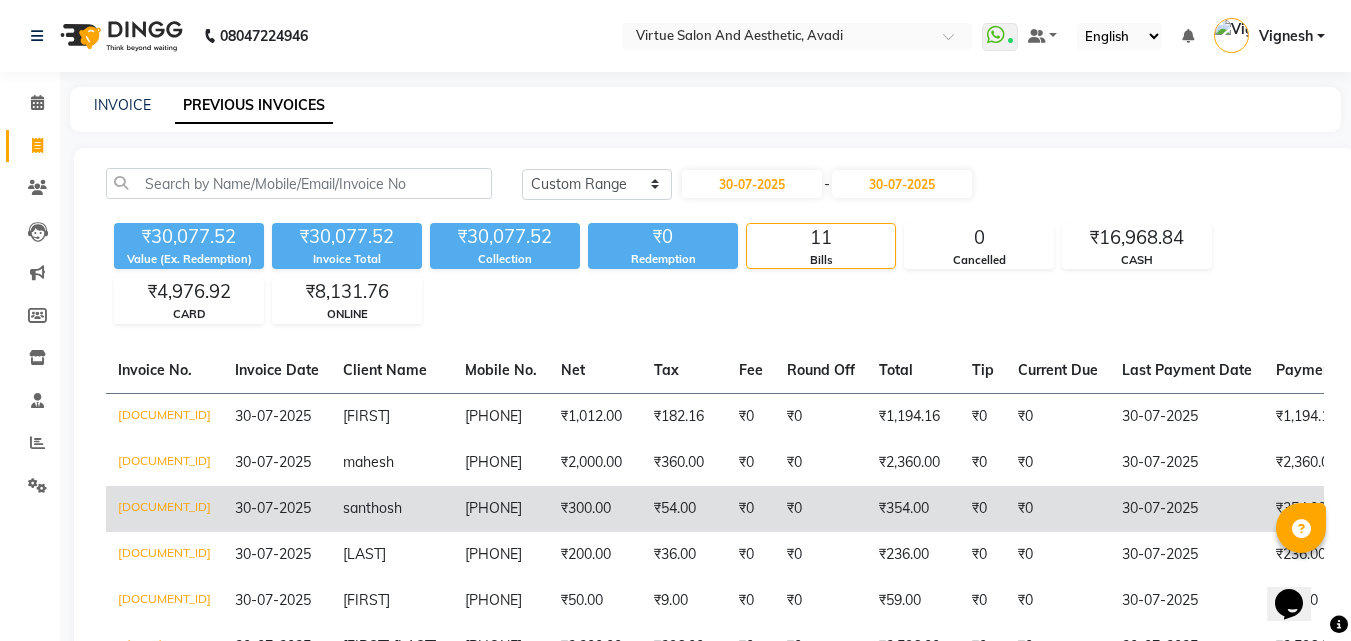 click on "8754552365" 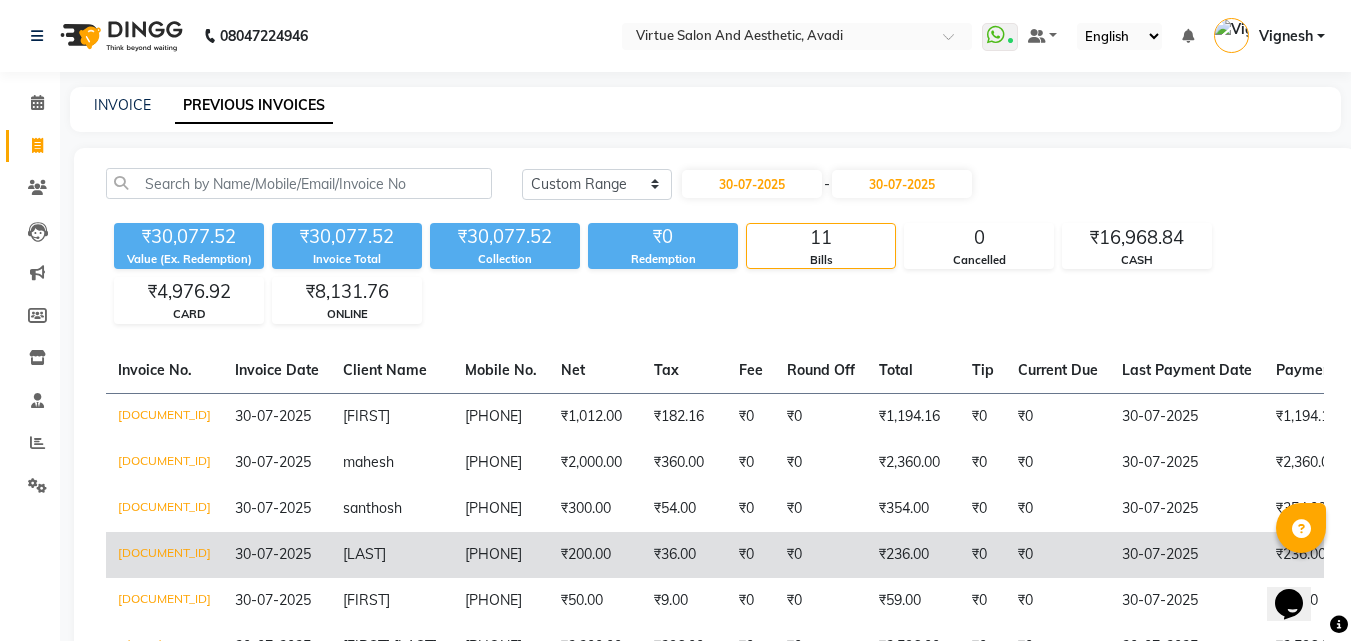 click on "7010889121" 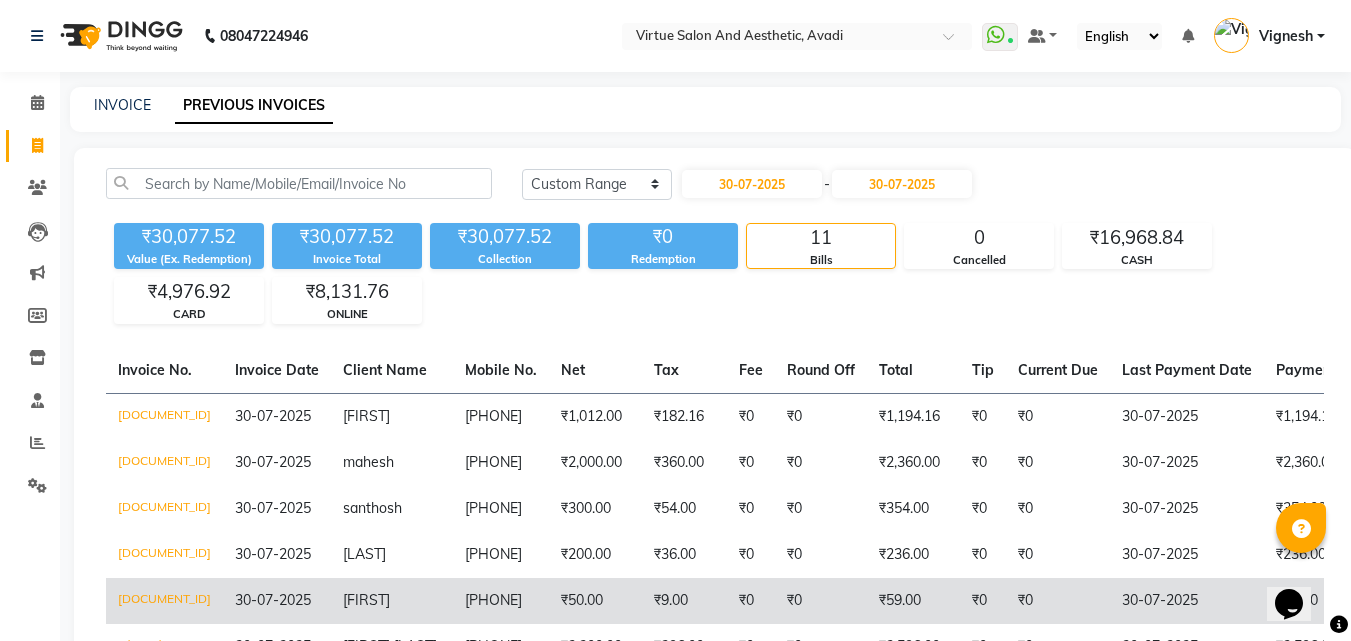 click on "9840220301" 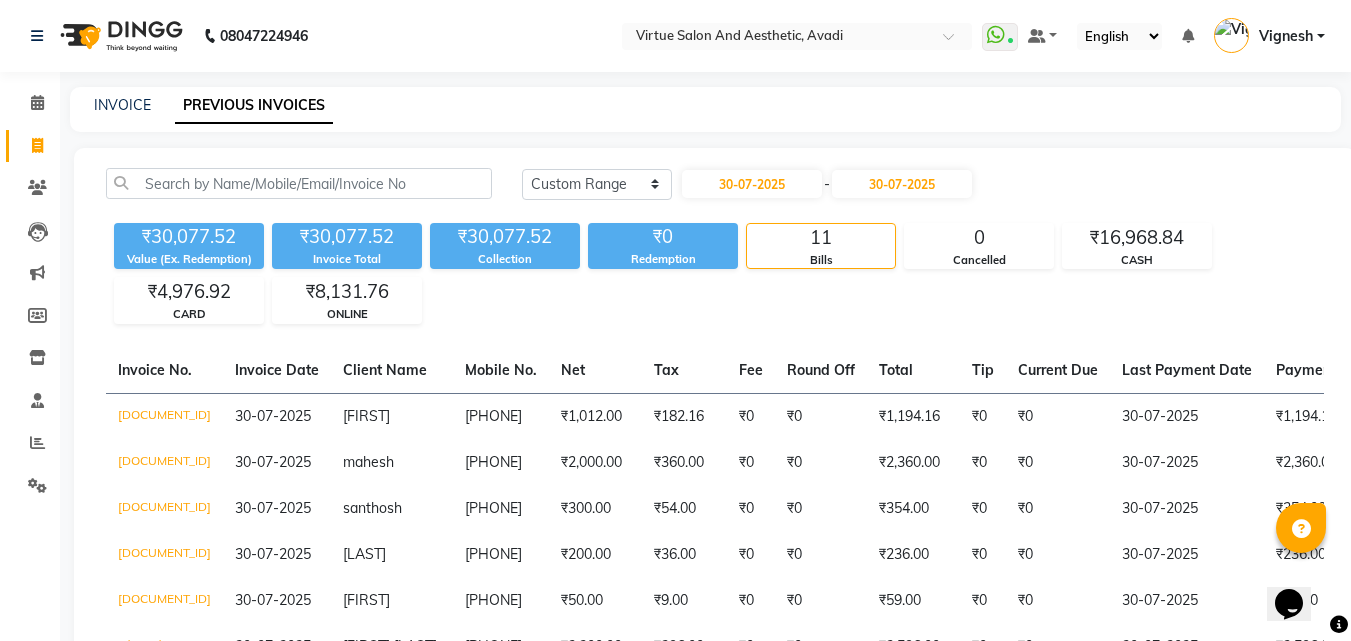 scroll, scrollTop: 200, scrollLeft: 0, axis: vertical 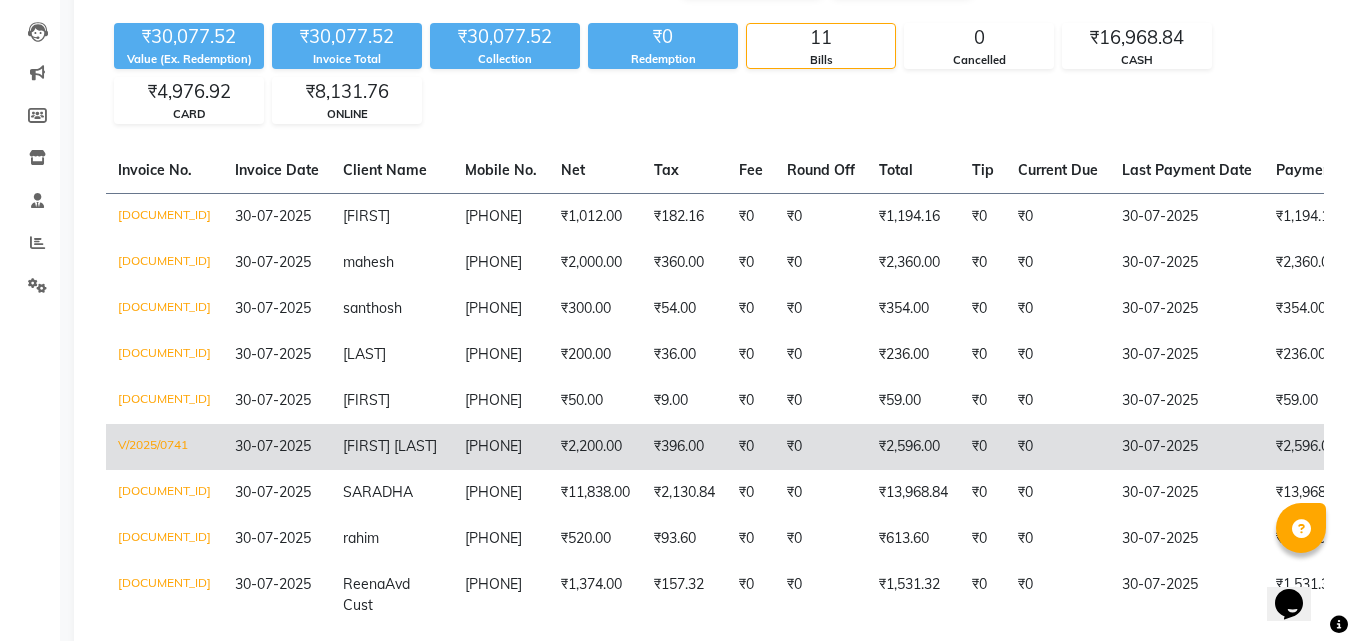 click on "8072488754" 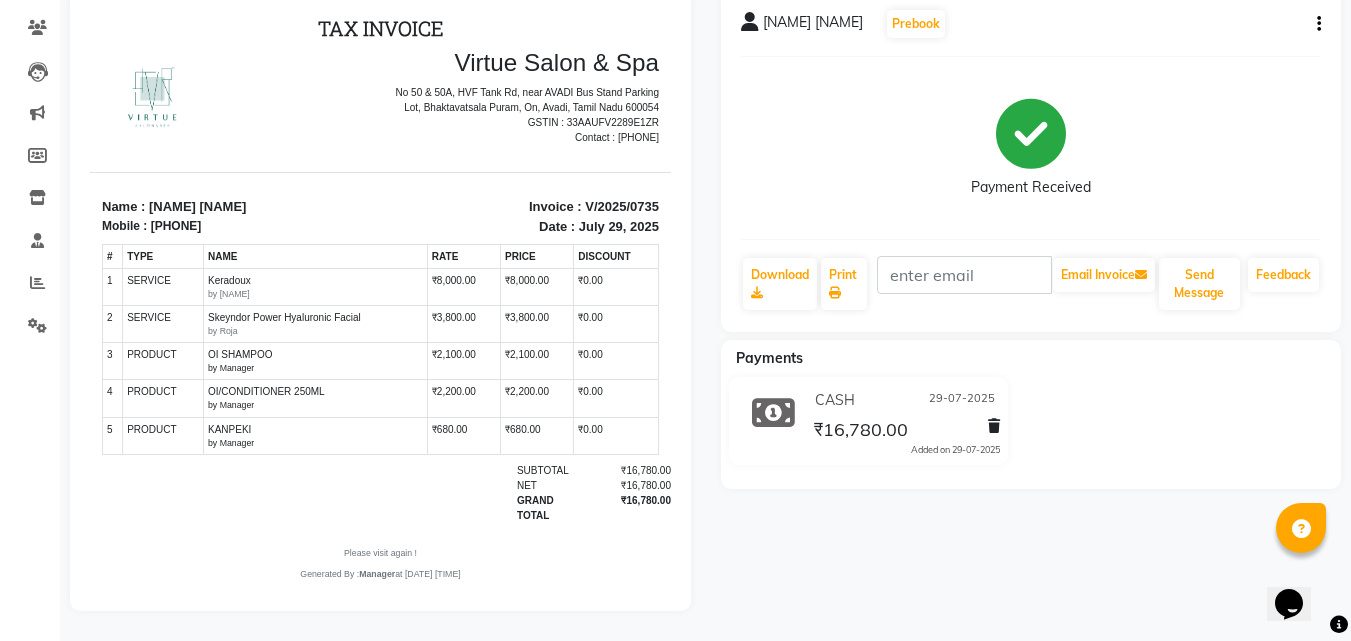 scroll, scrollTop: 16, scrollLeft: 0, axis: vertical 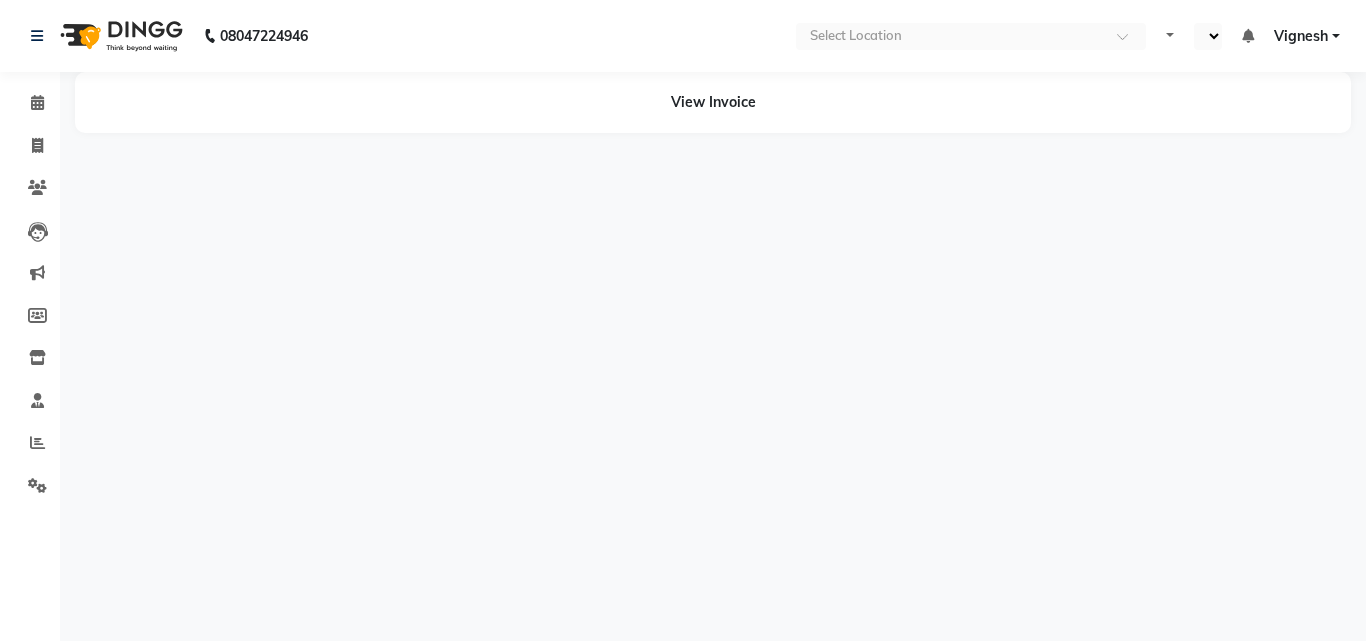 select on "en" 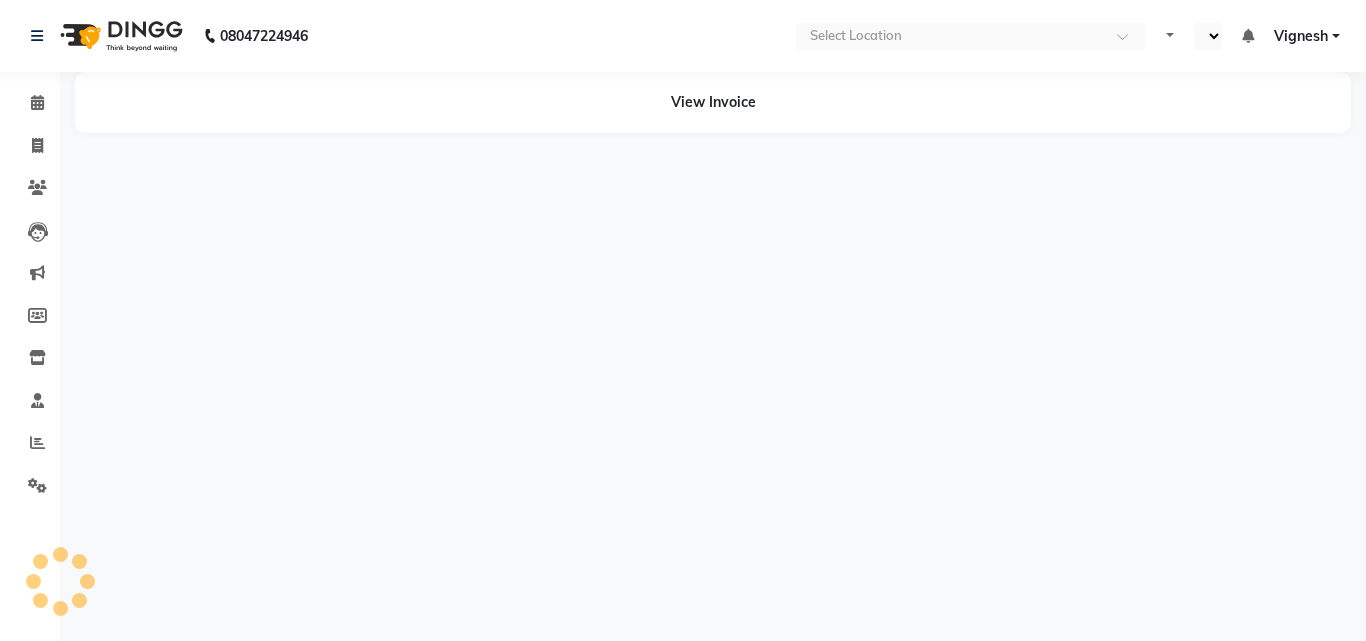 select on "en" 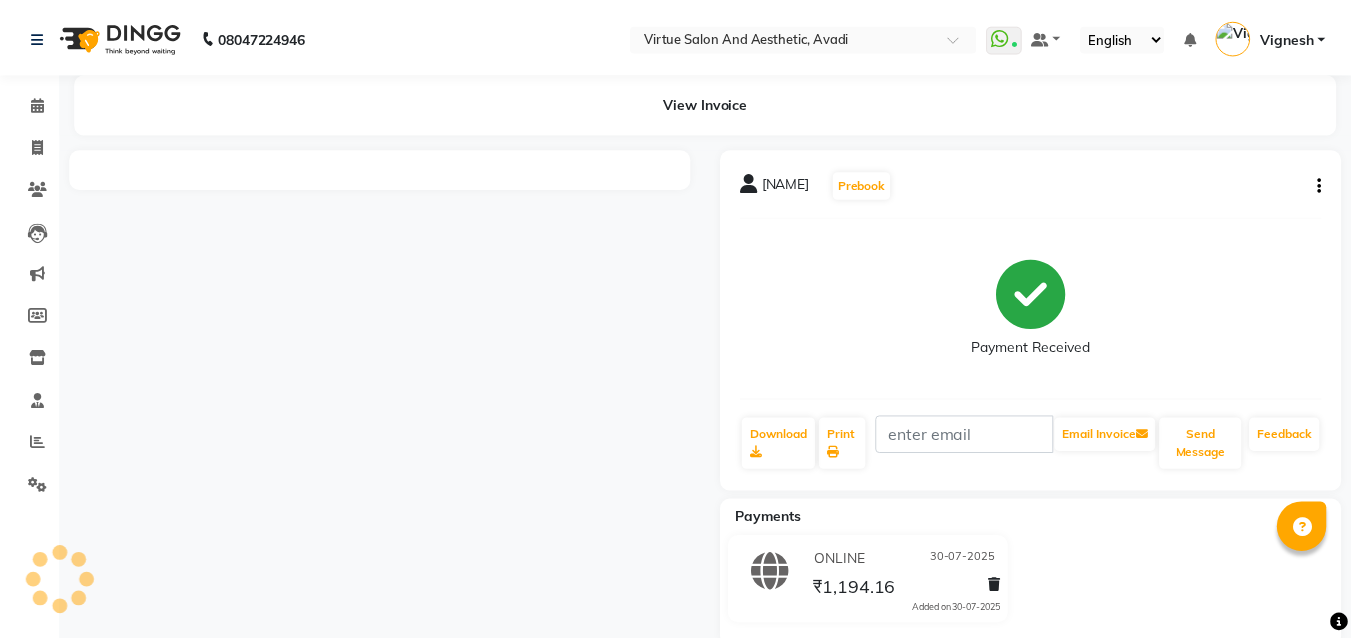 scroll, scrollTop: 0, scrollLeft: 0, axis: both 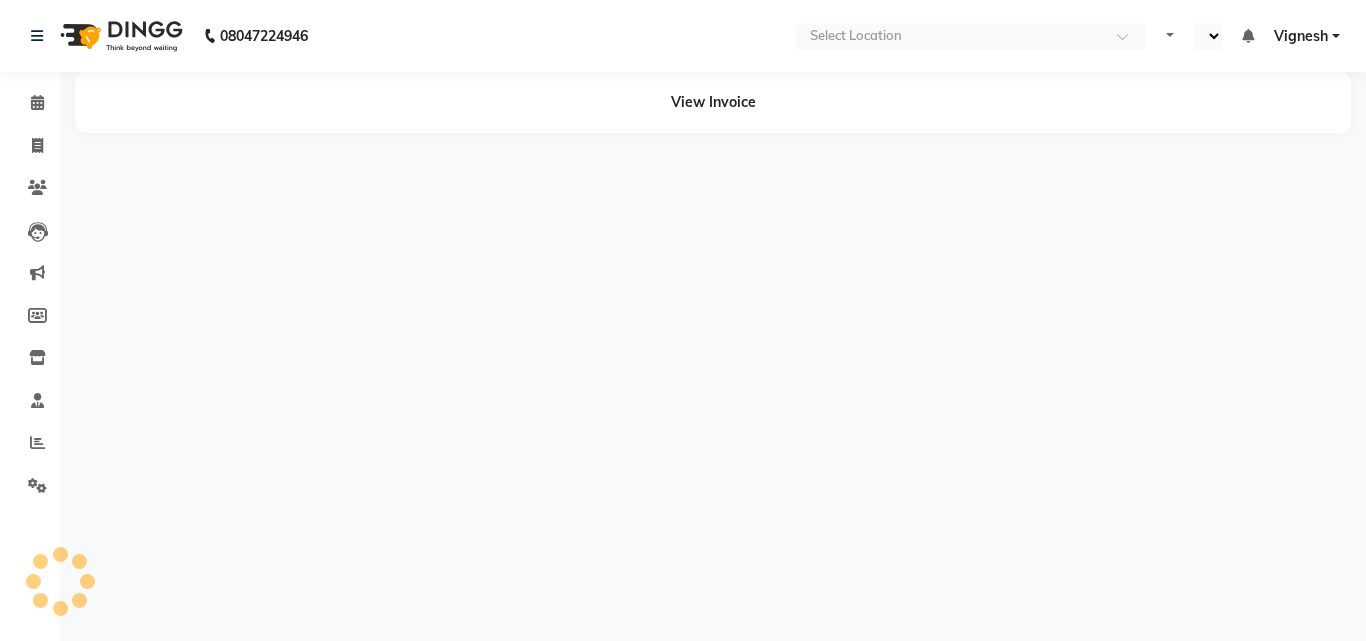 select on "en" 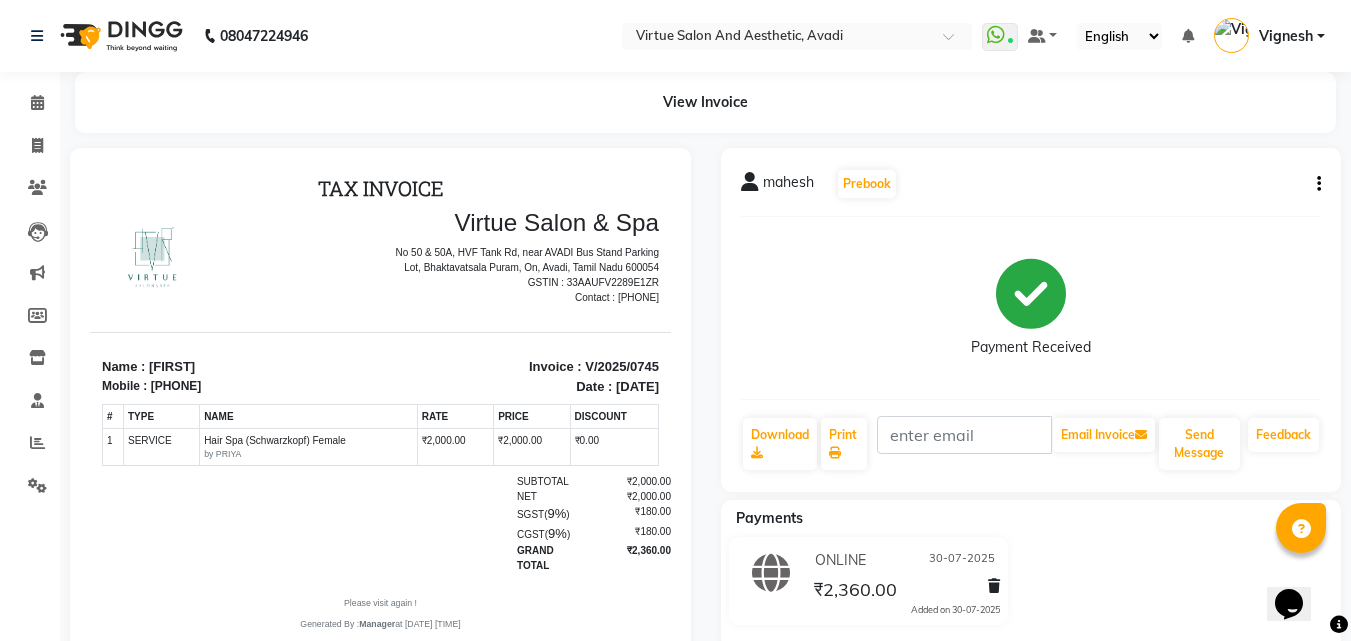 scroll, scrollTop: 16, scrollLeft: 0, axis: vertical 